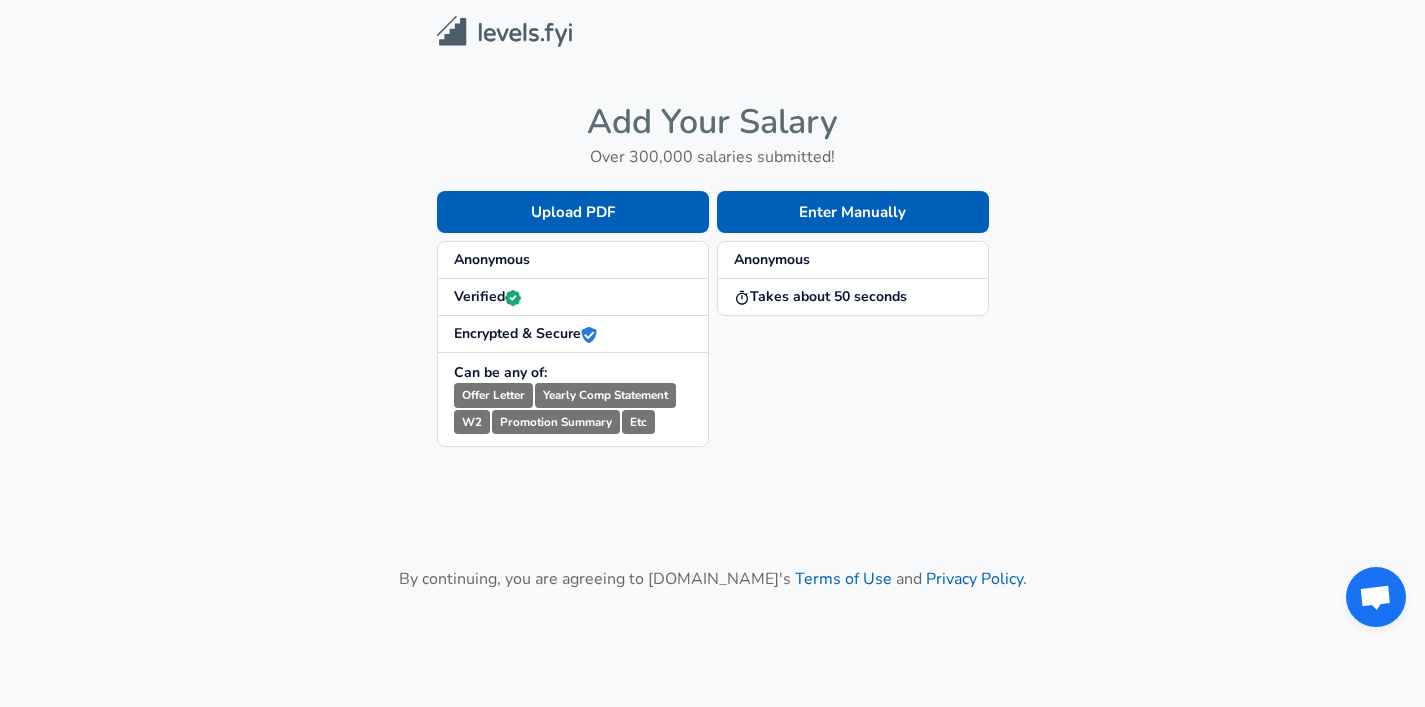 scroll, scrollTop: 0, scrollLeft: 0, axis: both 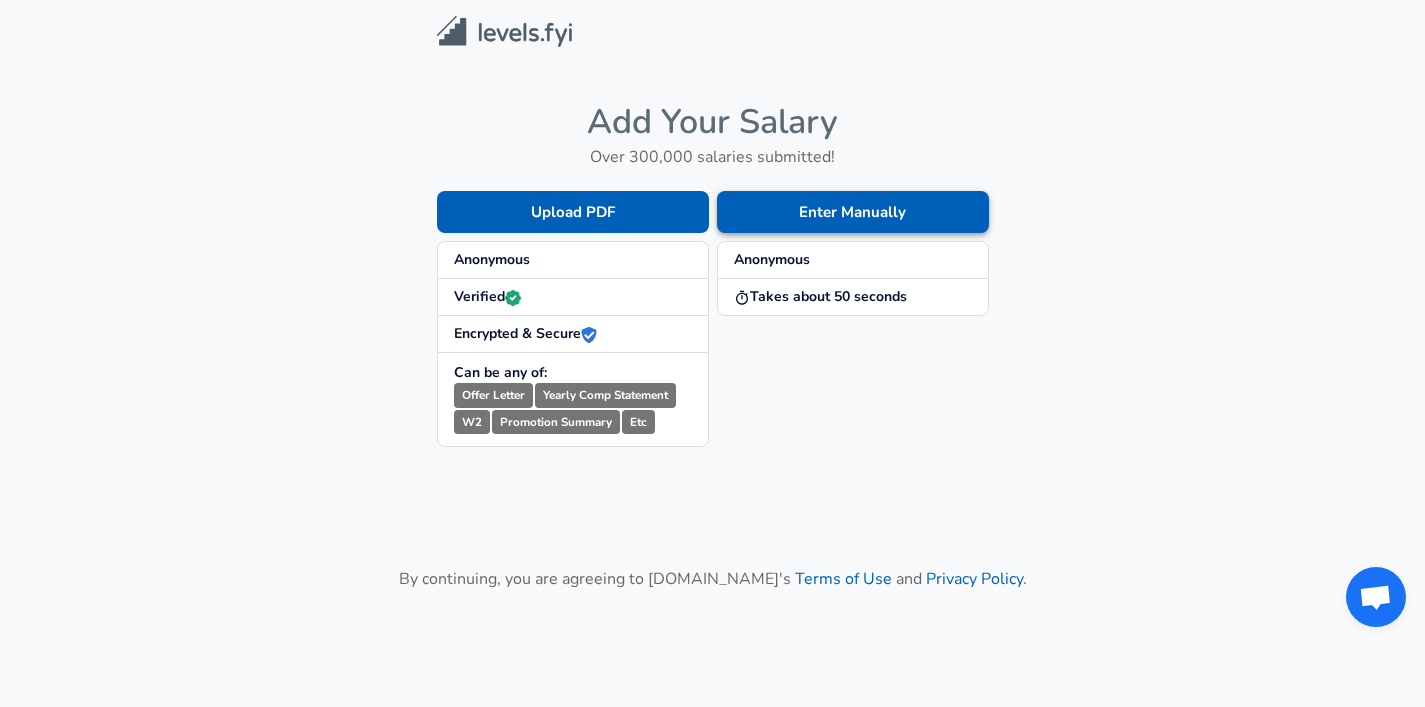 click on "Enter Manually" at bounding box center (853, 212) 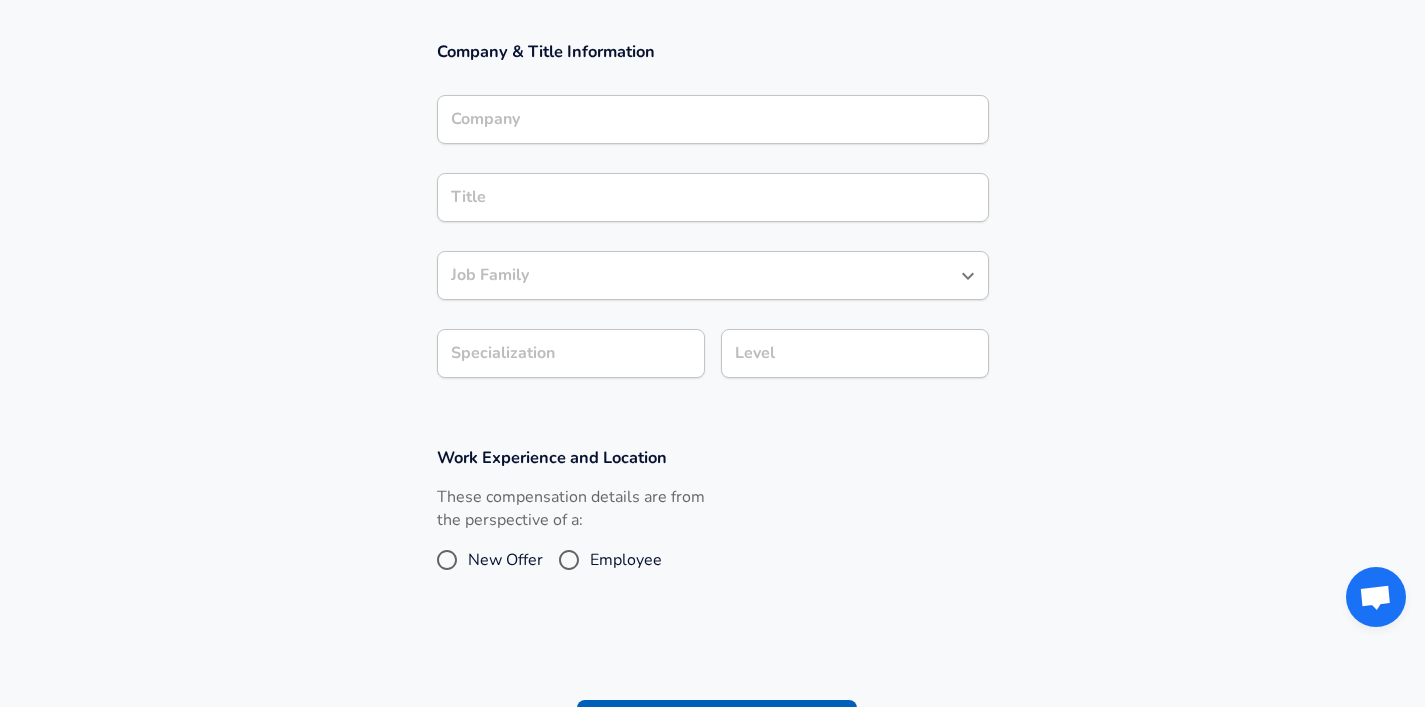 click on "Company" at bounding box center (713, 119) 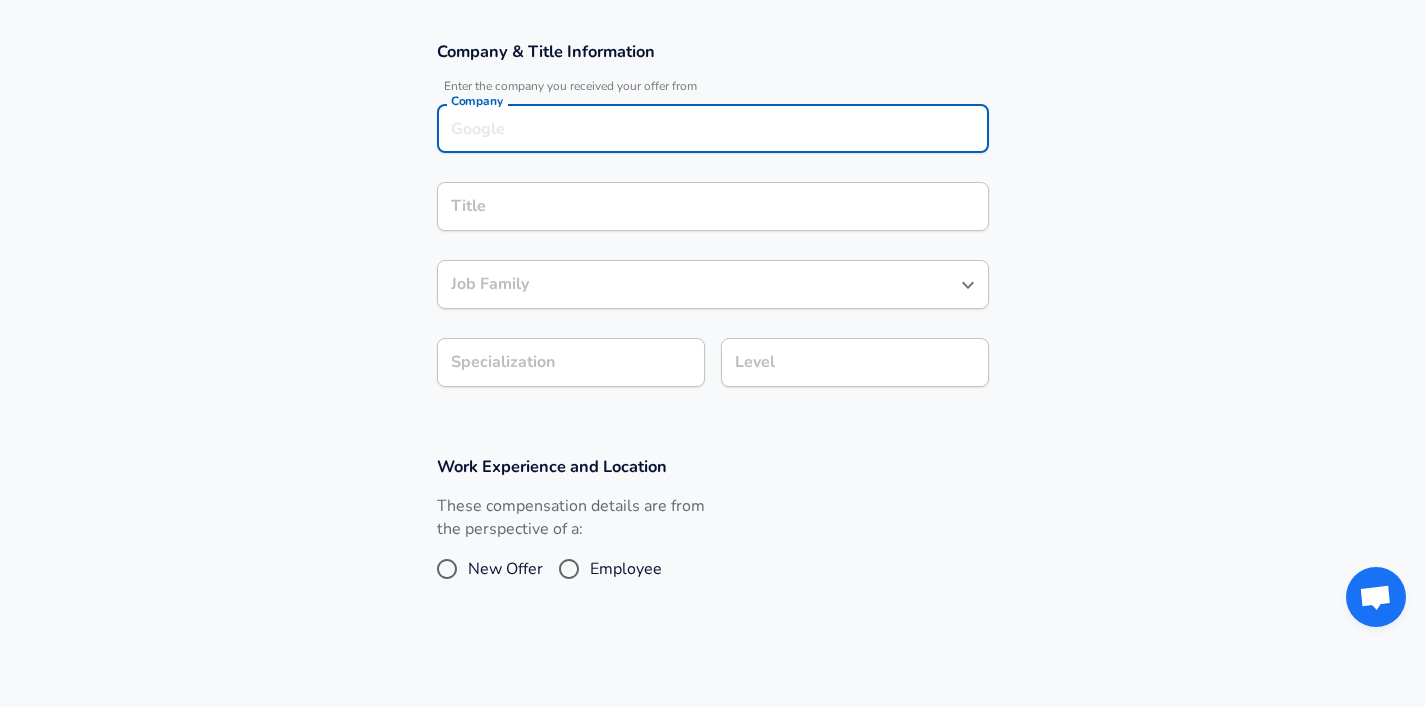 scroll, scrollTop: 359, scrollLeft: 0, axis: vertical 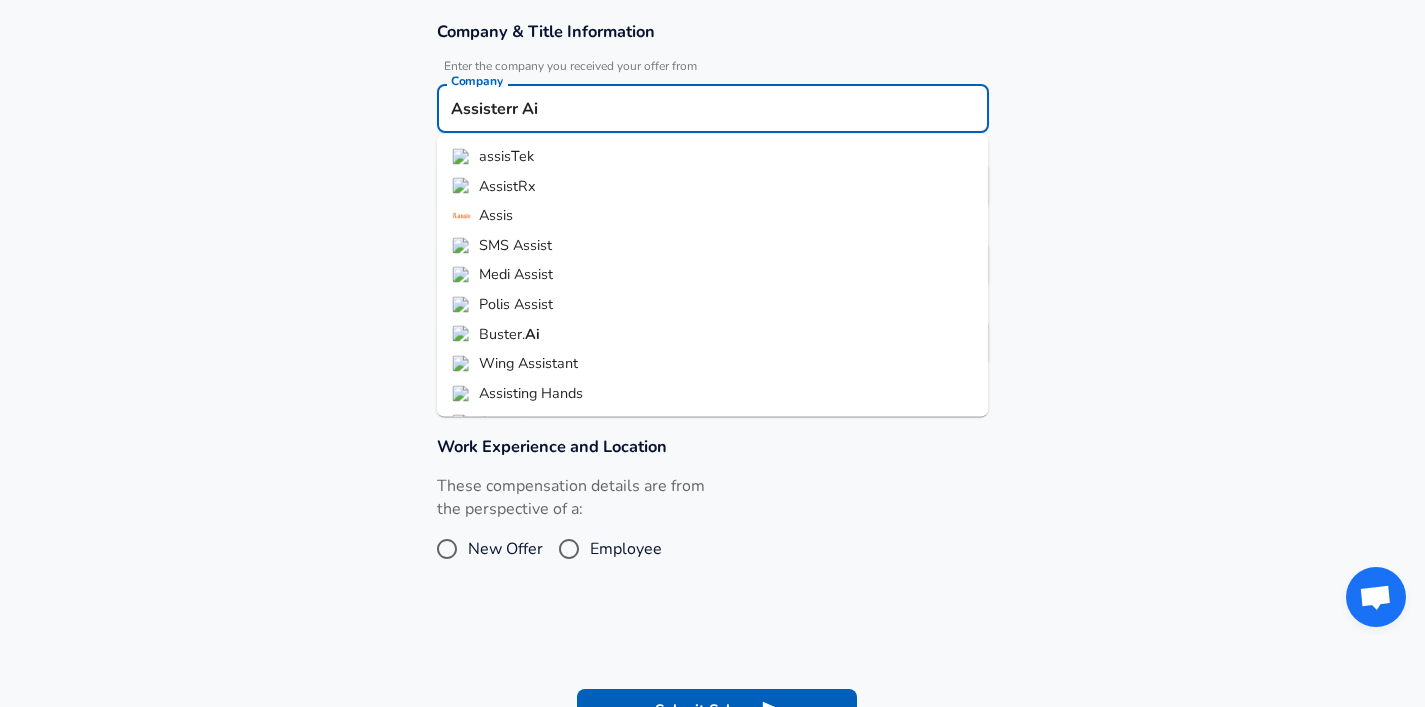 type on "Assisterr Ai" 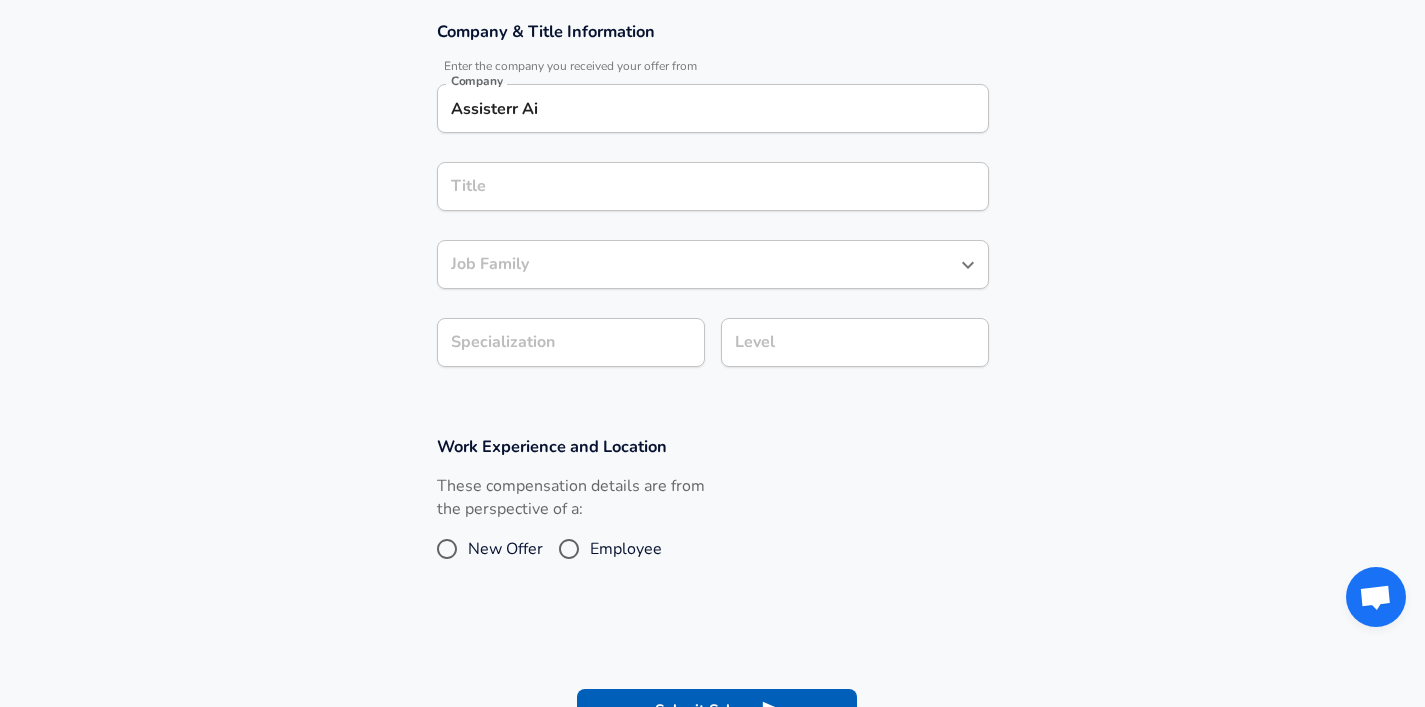 click on "Assisterr Ai" at bounding box center [713, 108] 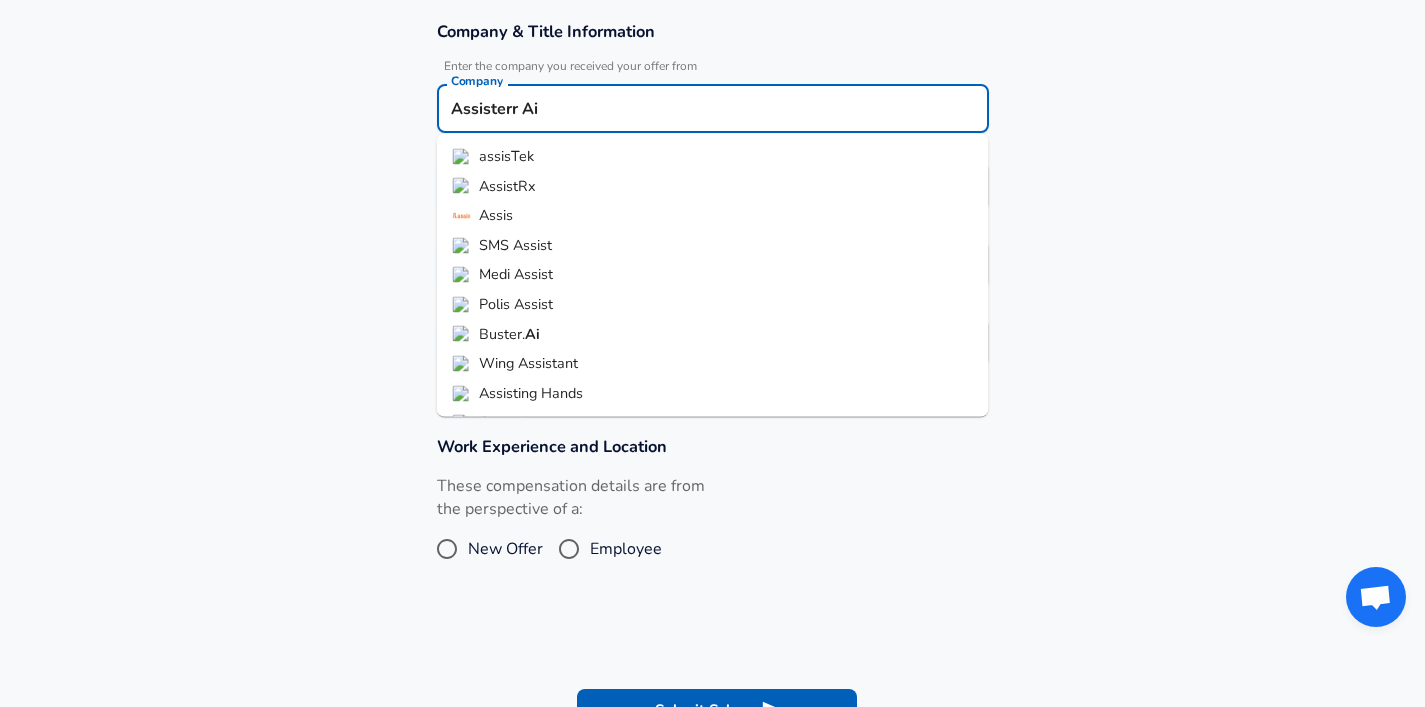 scroll, scrollTop: 51, scrollLeft: 0, axis: vertical 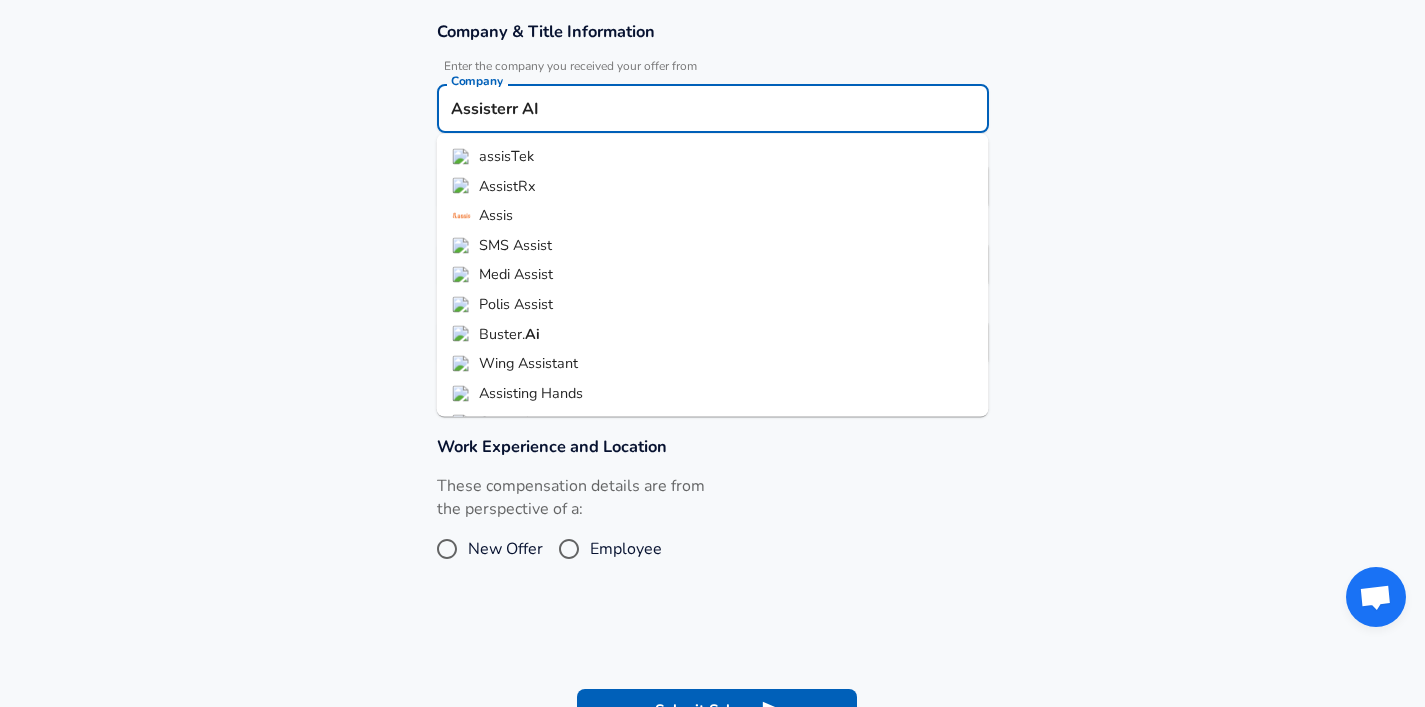 type on "Assisterr AI" 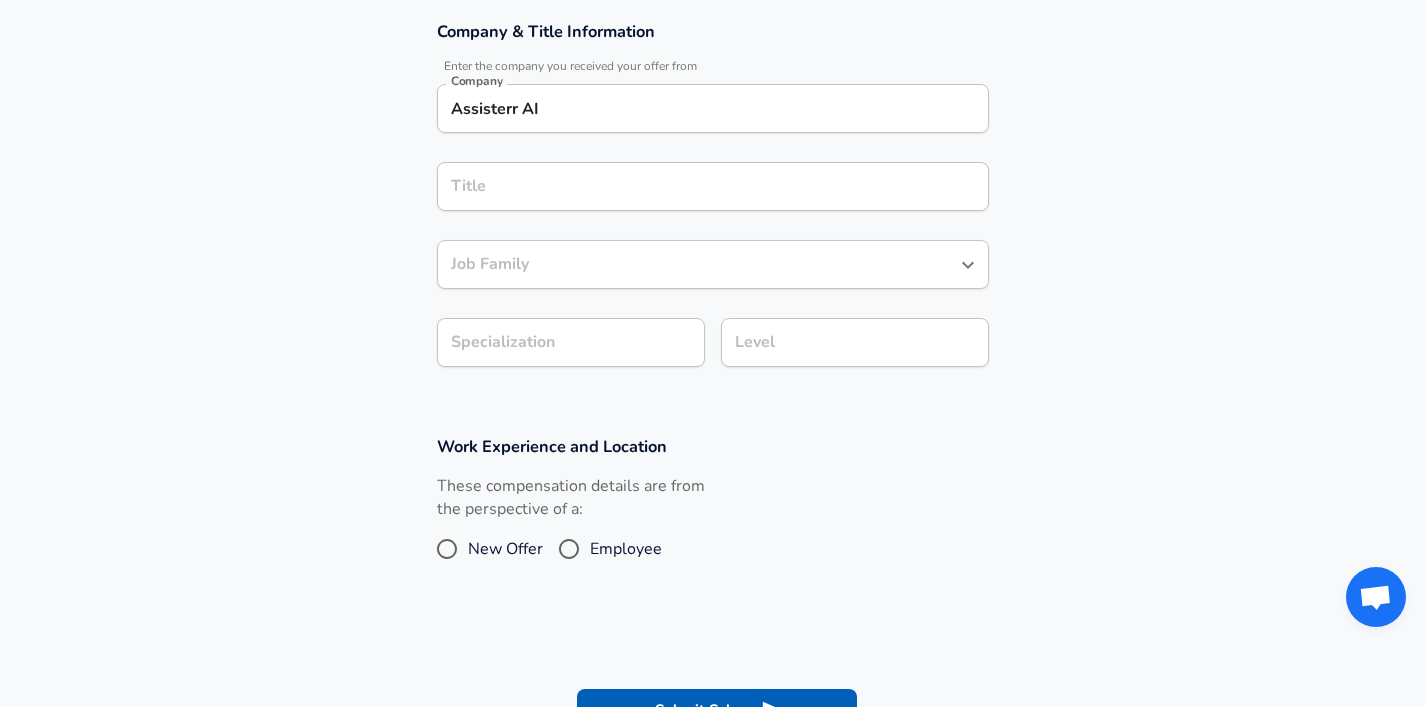 click on "Title" at bounding box center (713, 186) 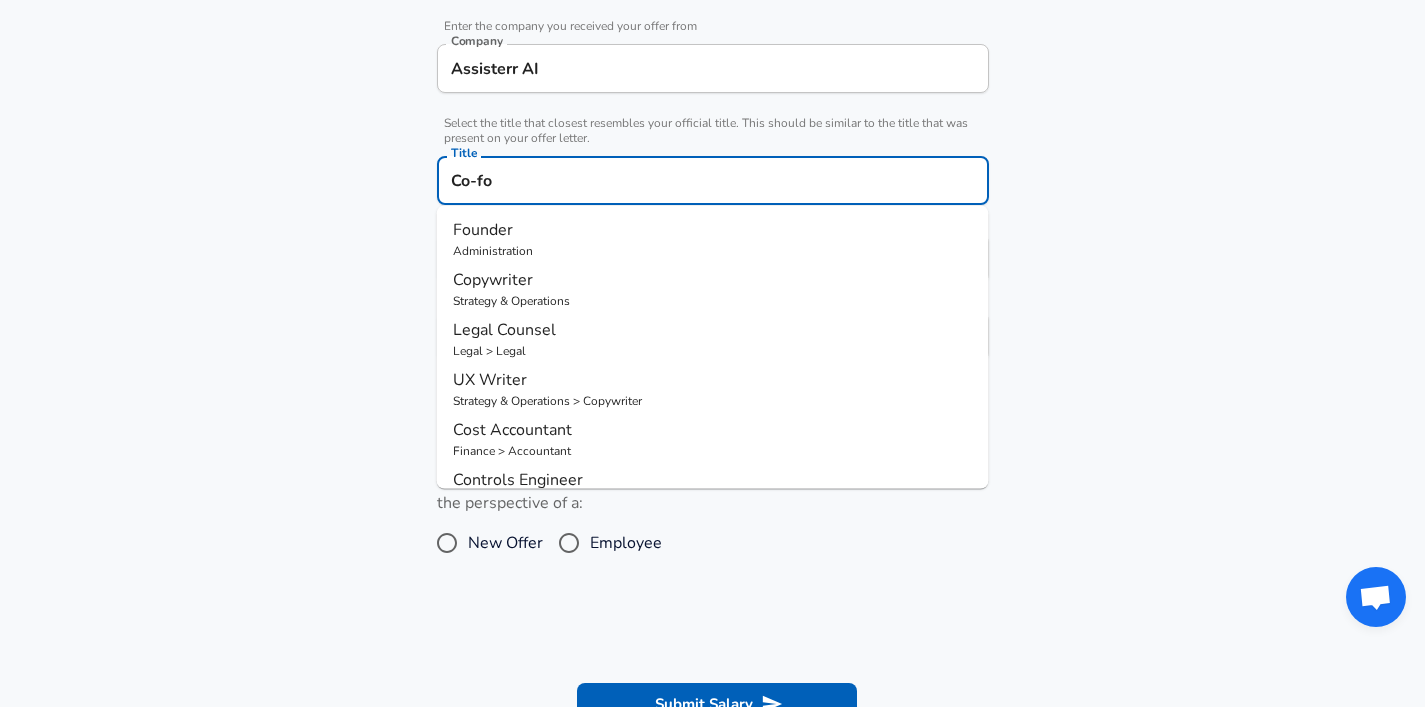 click on "Administration" at bounding box center [713, 251] 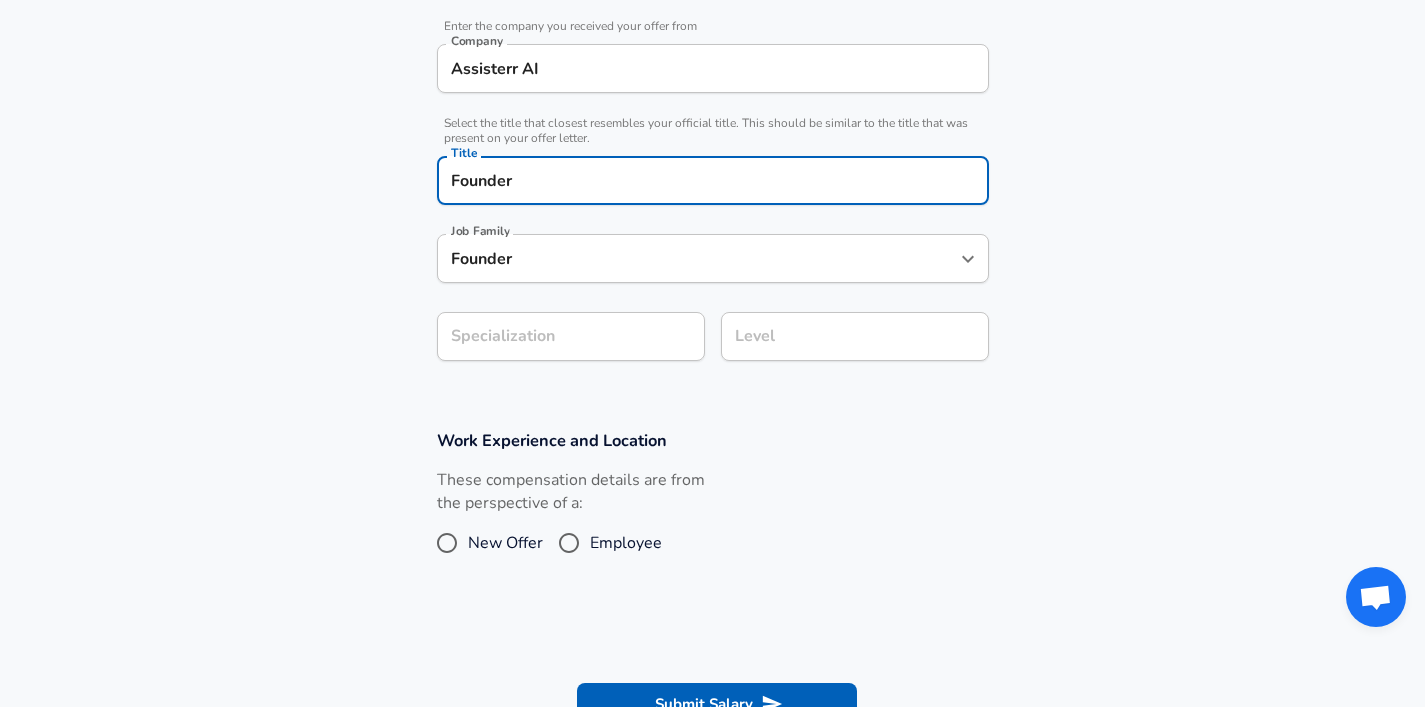type on "Founder" 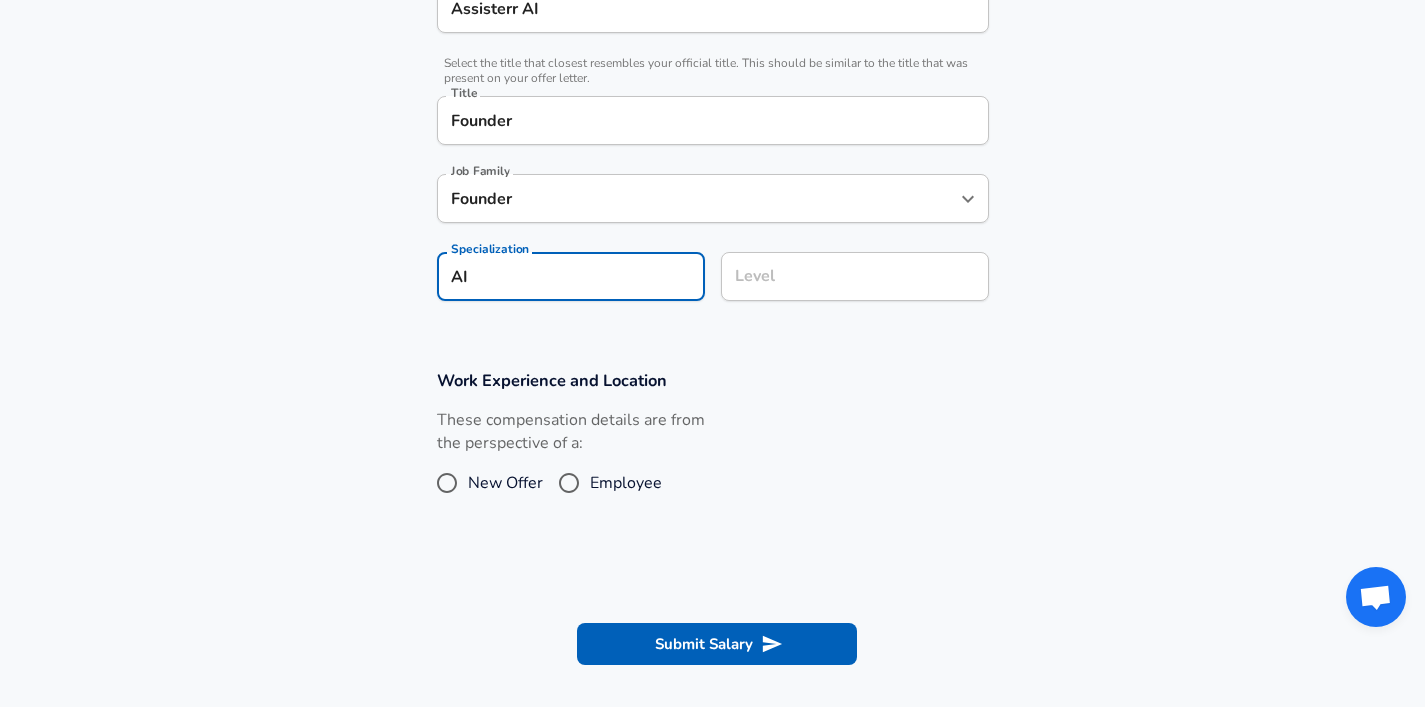 type on "AI" 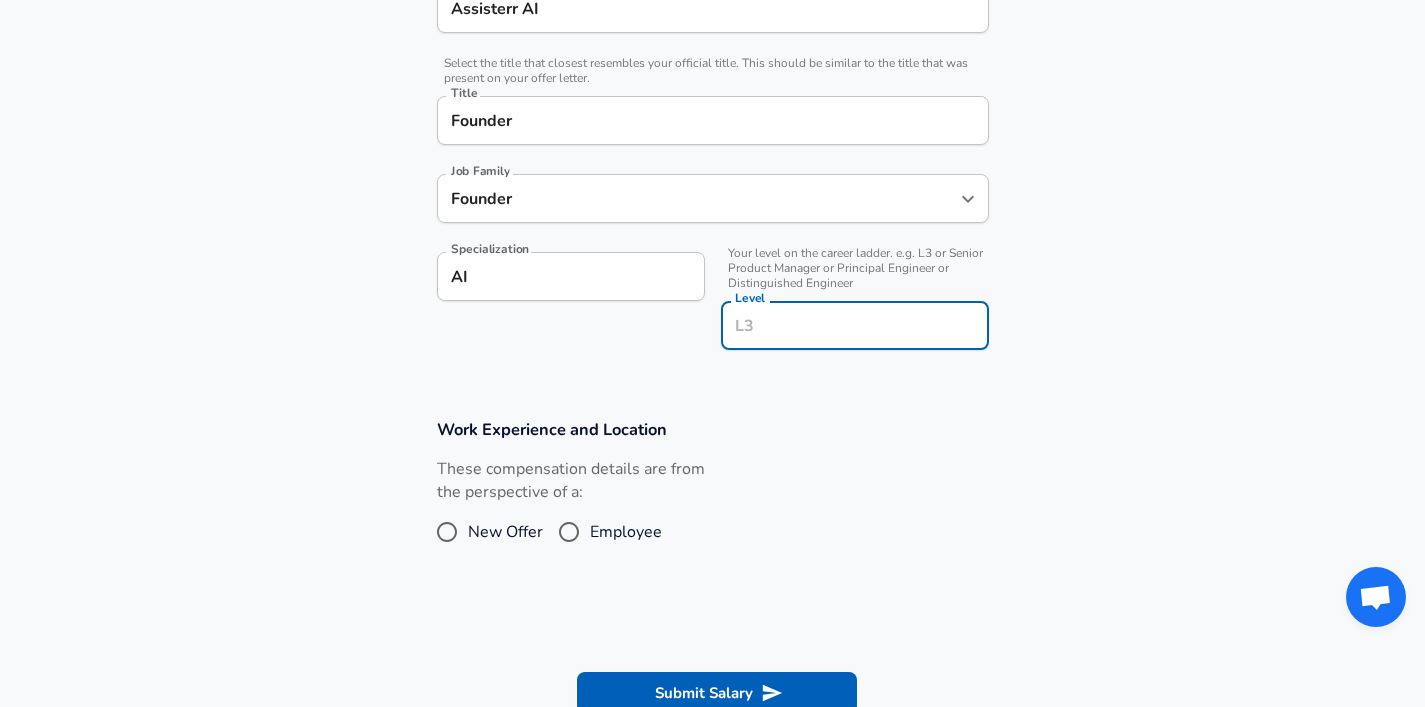 scroll, scrollTop: 499, scrollLeft: 0, axis: vertical 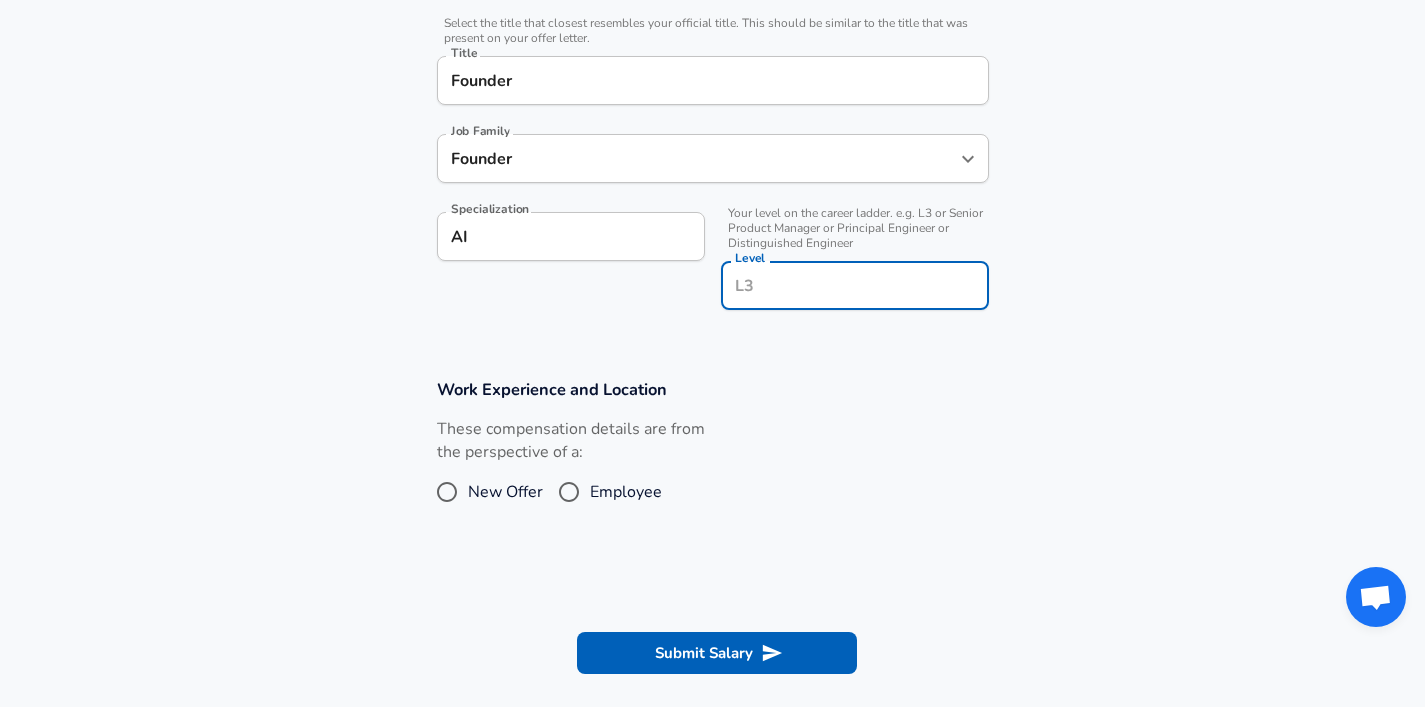 click on "Level" at bounding box center (855, 285) 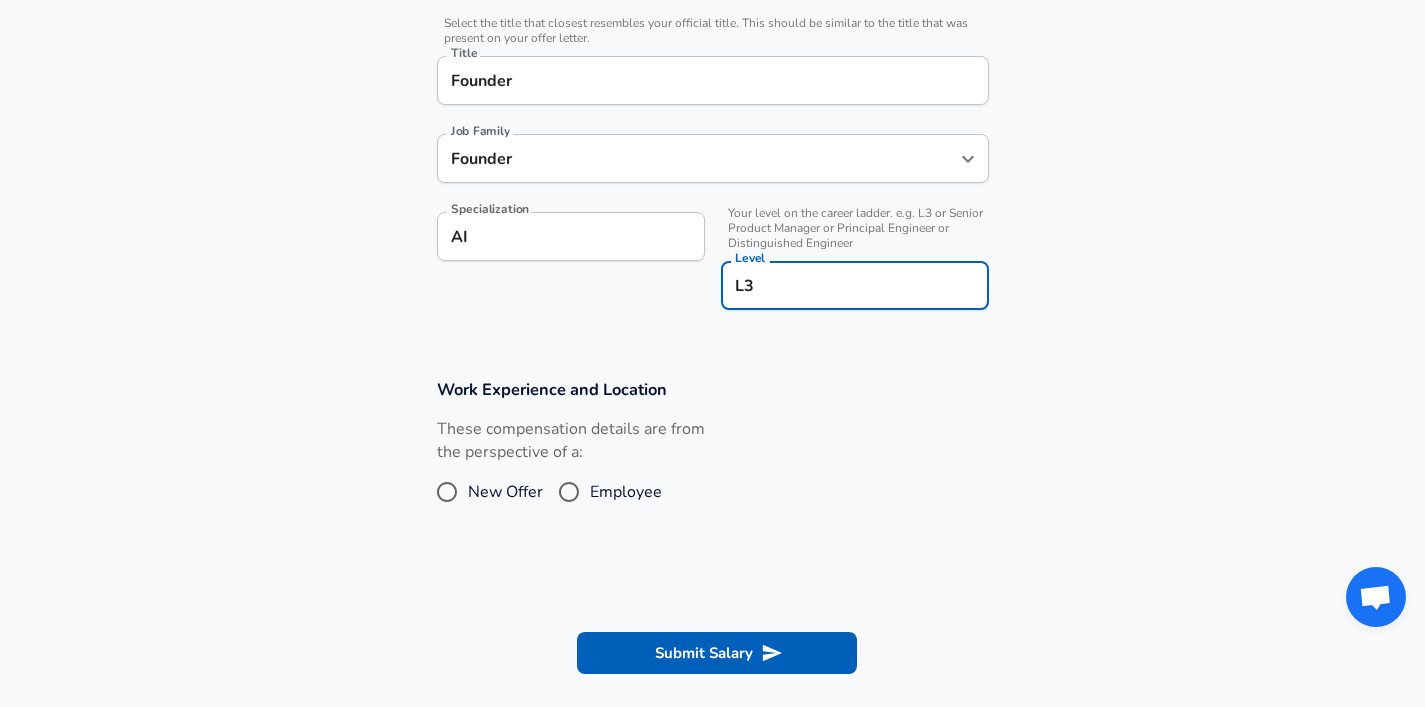 type on "L3" 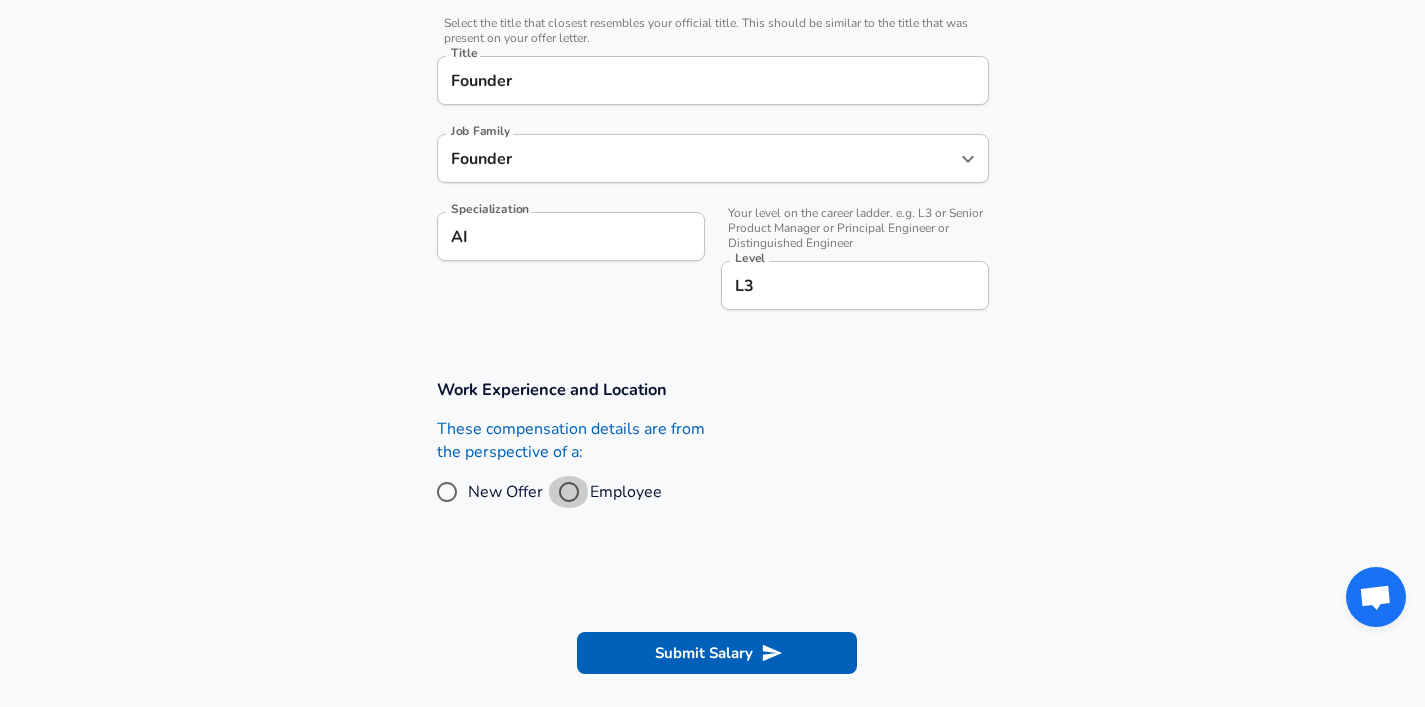 click on "Employee" at bounding box center (569, 492) 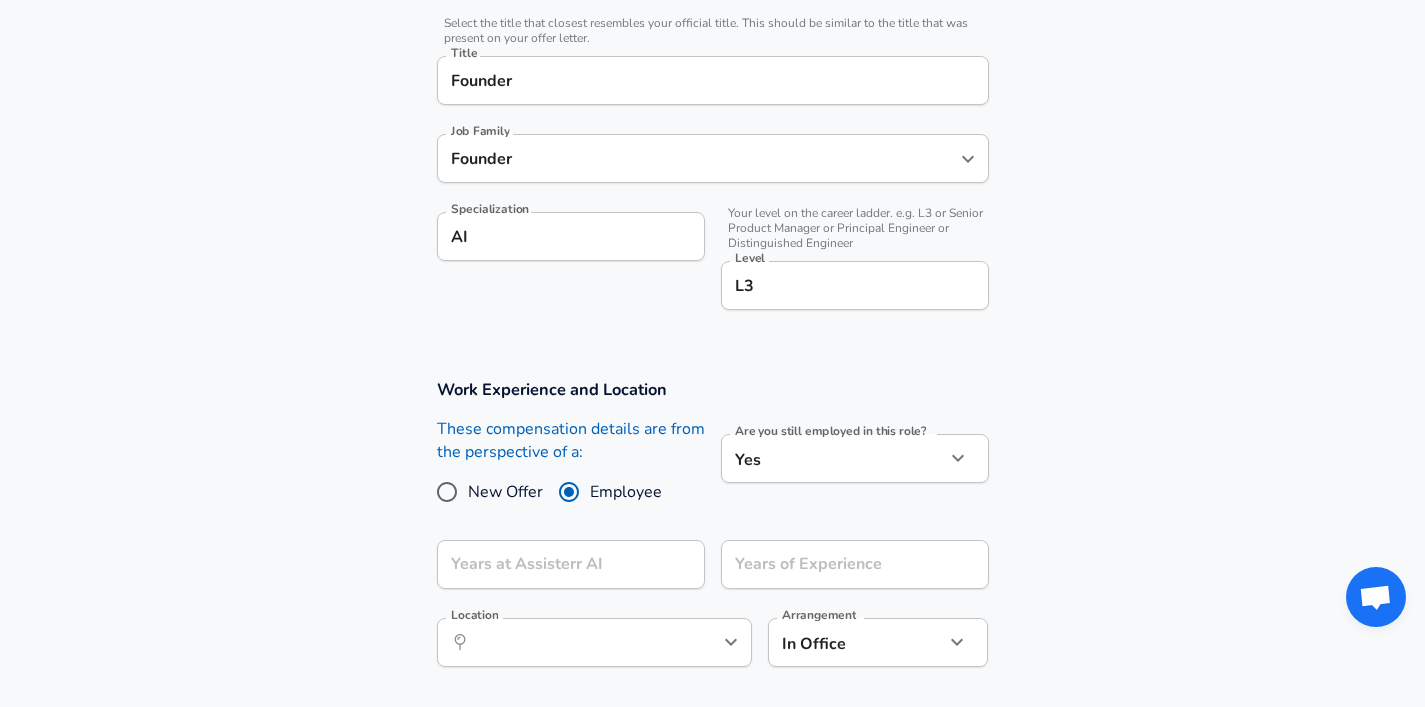 scroll, scrollTop: 556, scrollLeft: 0, axis: vertical 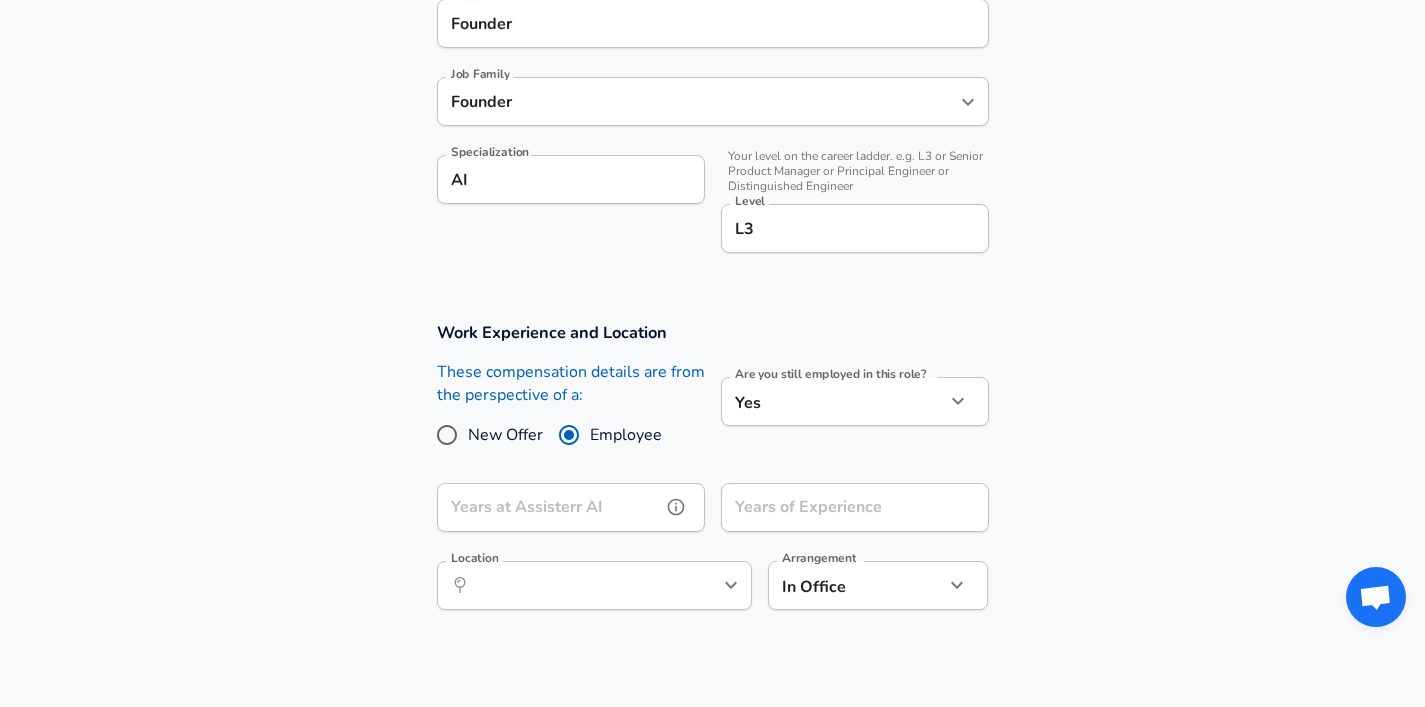 click on "Years at Assisterr AI" at bounding box center [549, 507] 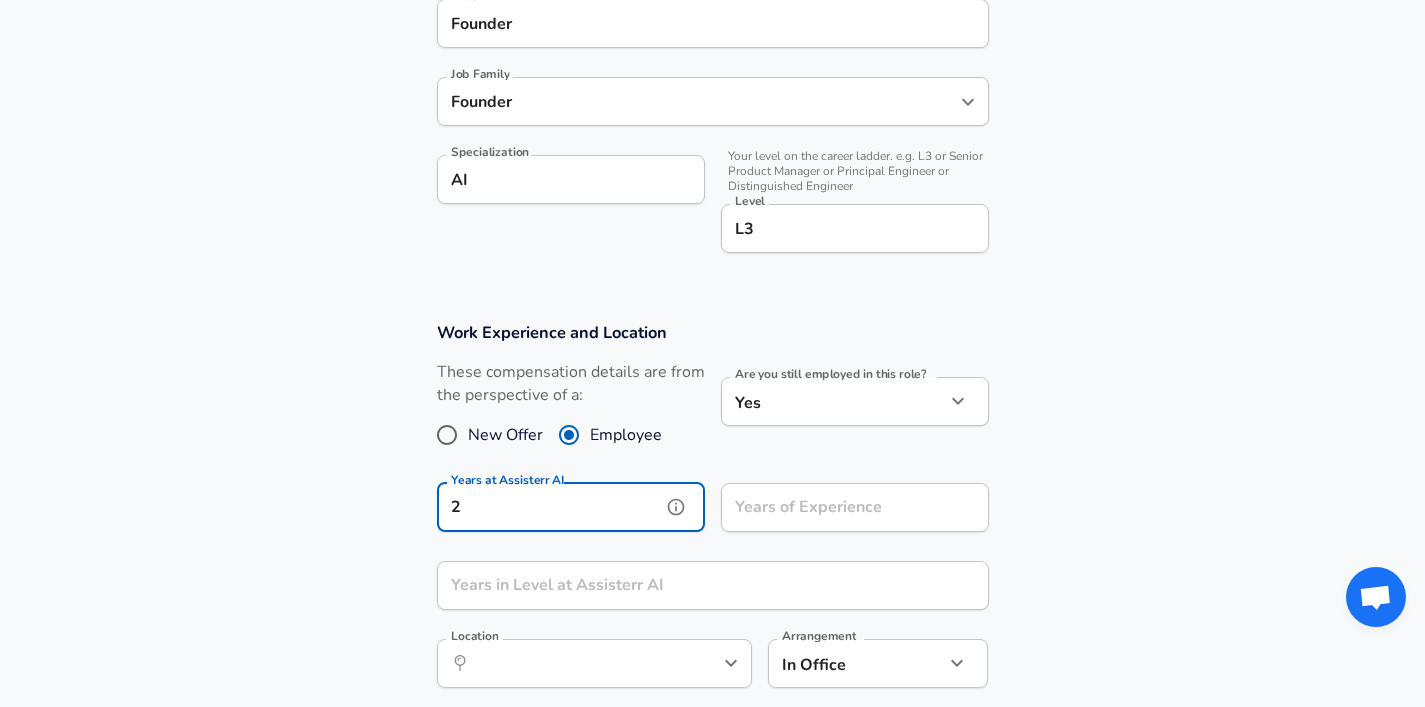 scroll, scrollTop: 628, scrollLeft: 0, axis: vertical 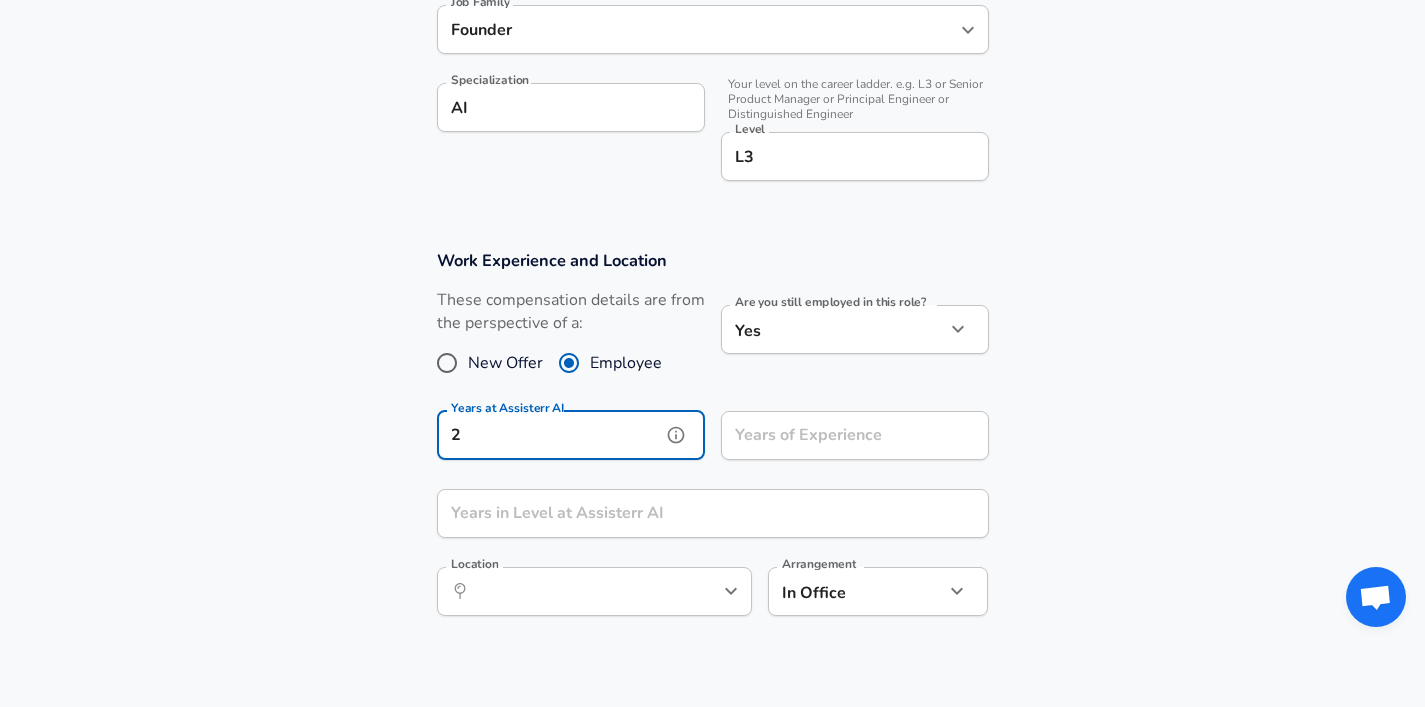 type on "2" 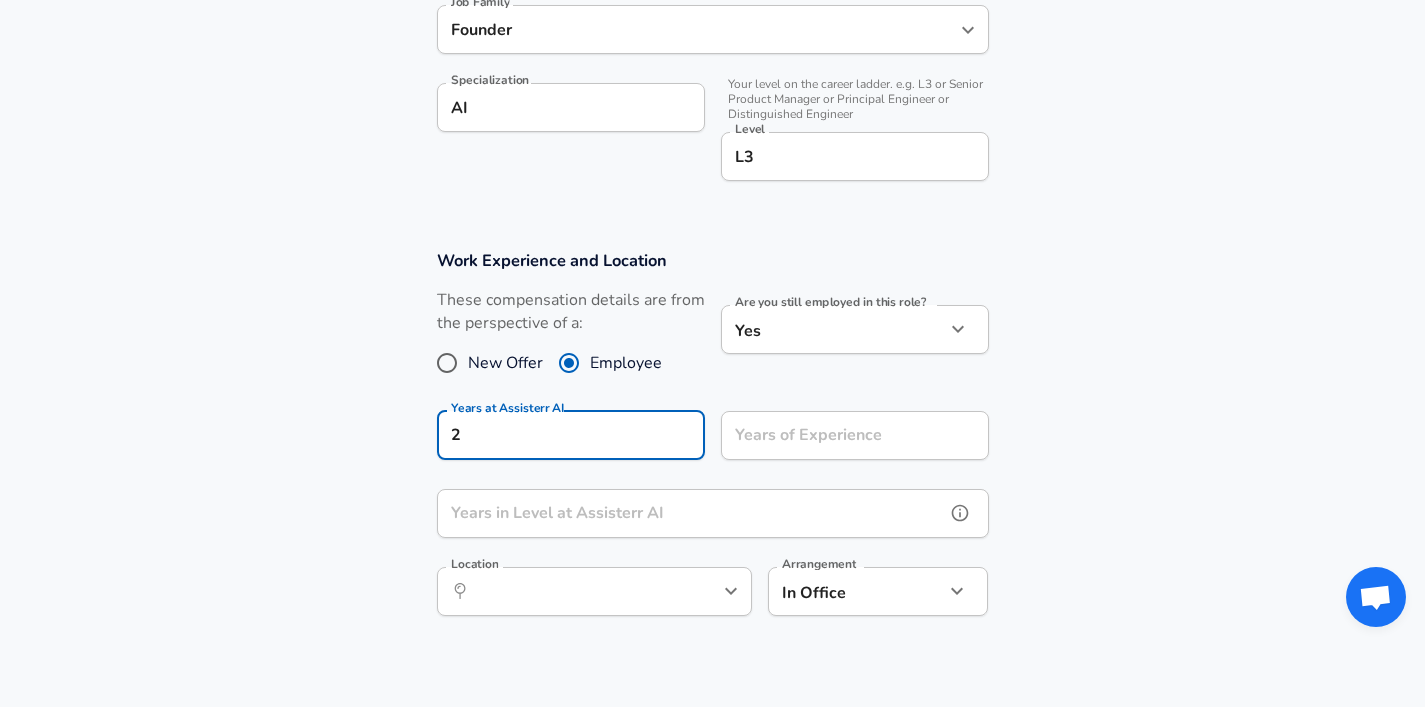 click on "Years in Level at Assisterr AI" at bounding box center [691, 513] 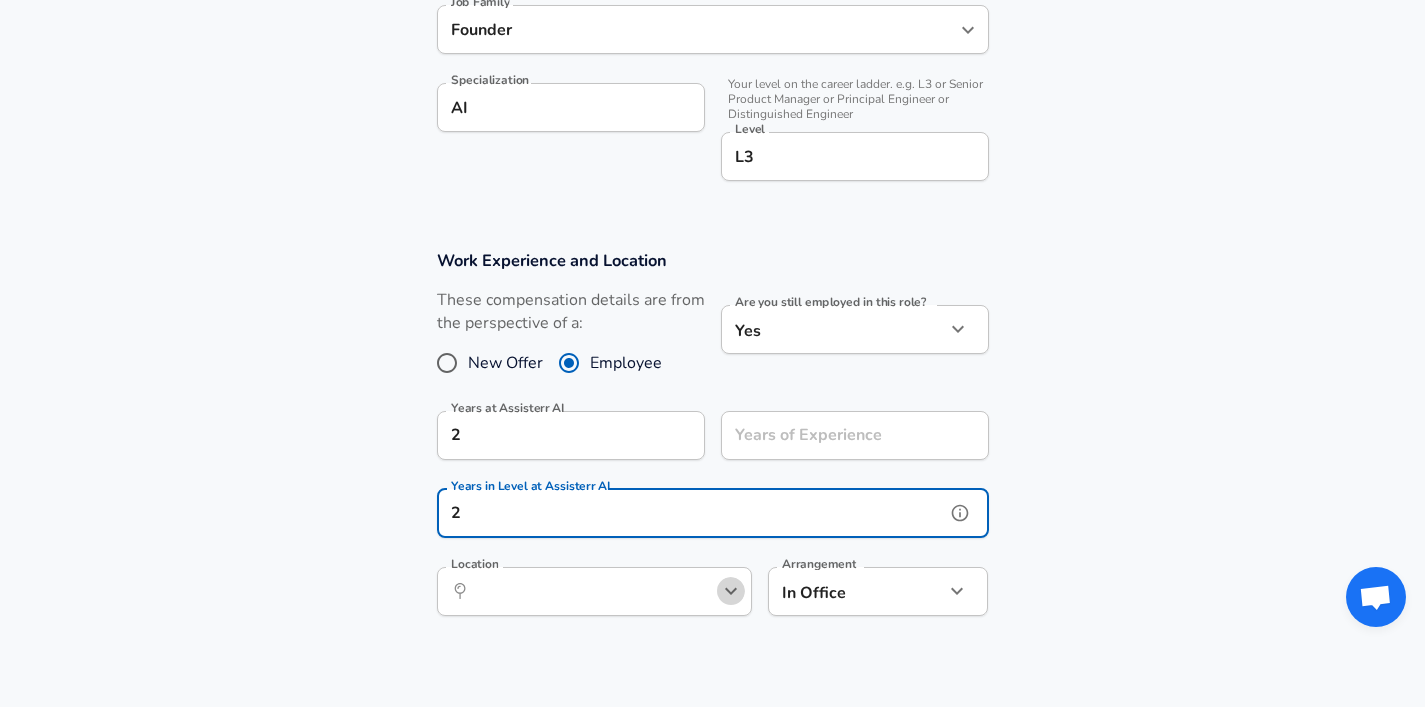 click 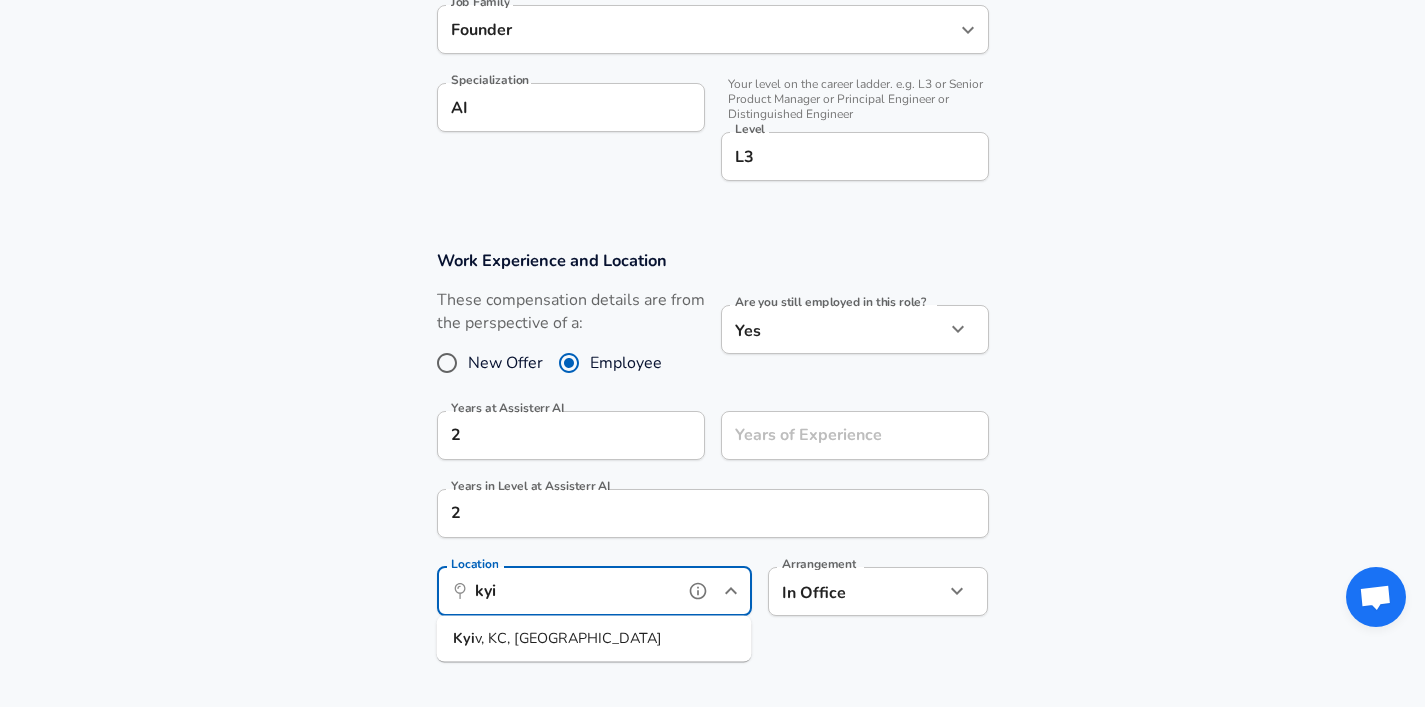 click on "v, KC, [GEOGRAPHIC_DATA]" at bounding box center (568, 638) 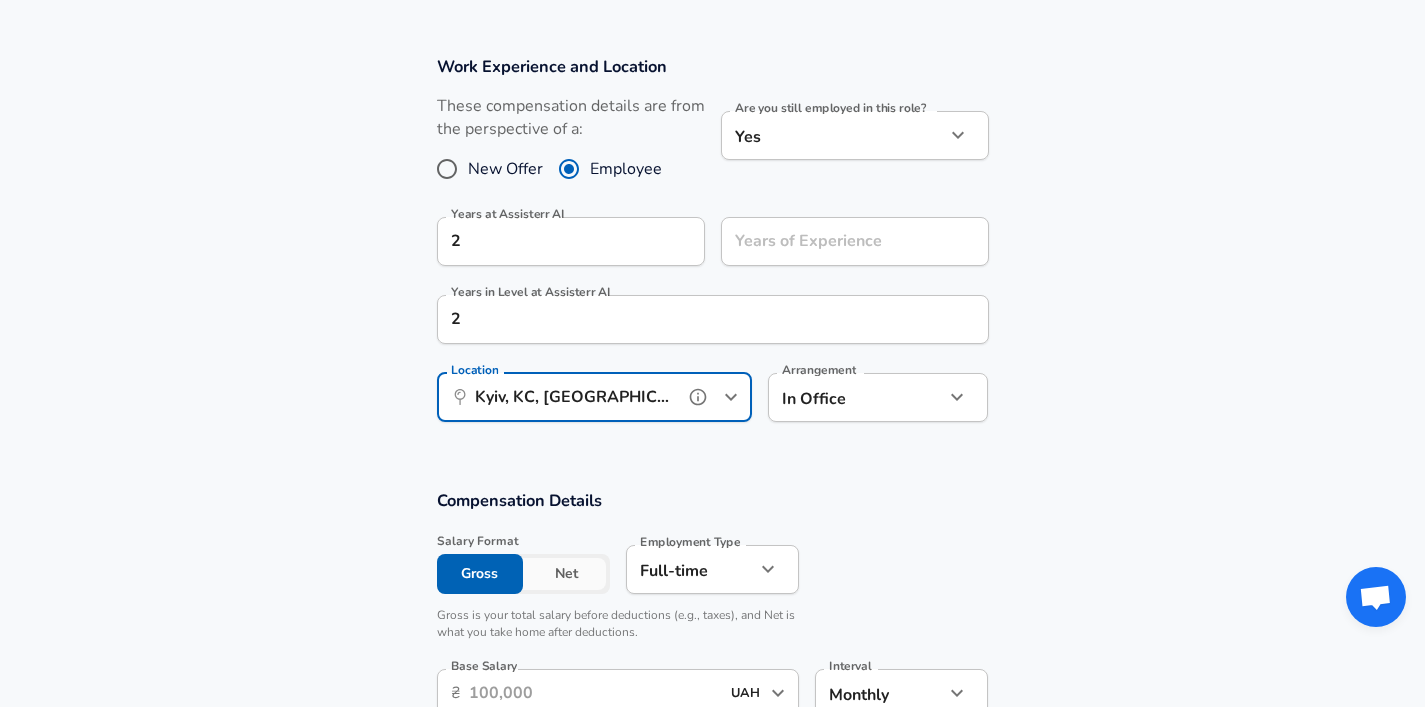 scroll, scrollTop: 925, scrollLeft: 0, axis: vertical 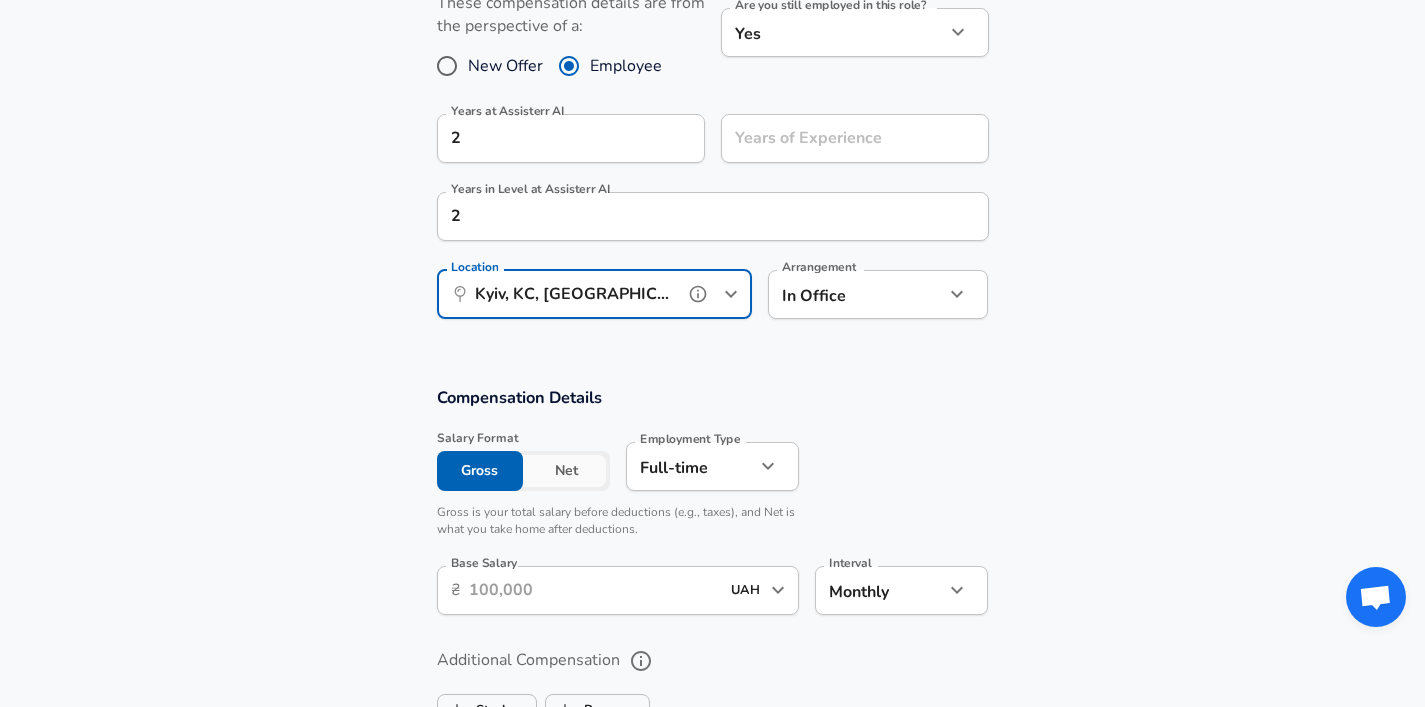 type on "Kyiv, KC, [GEOGRAPHIC_DATA]" 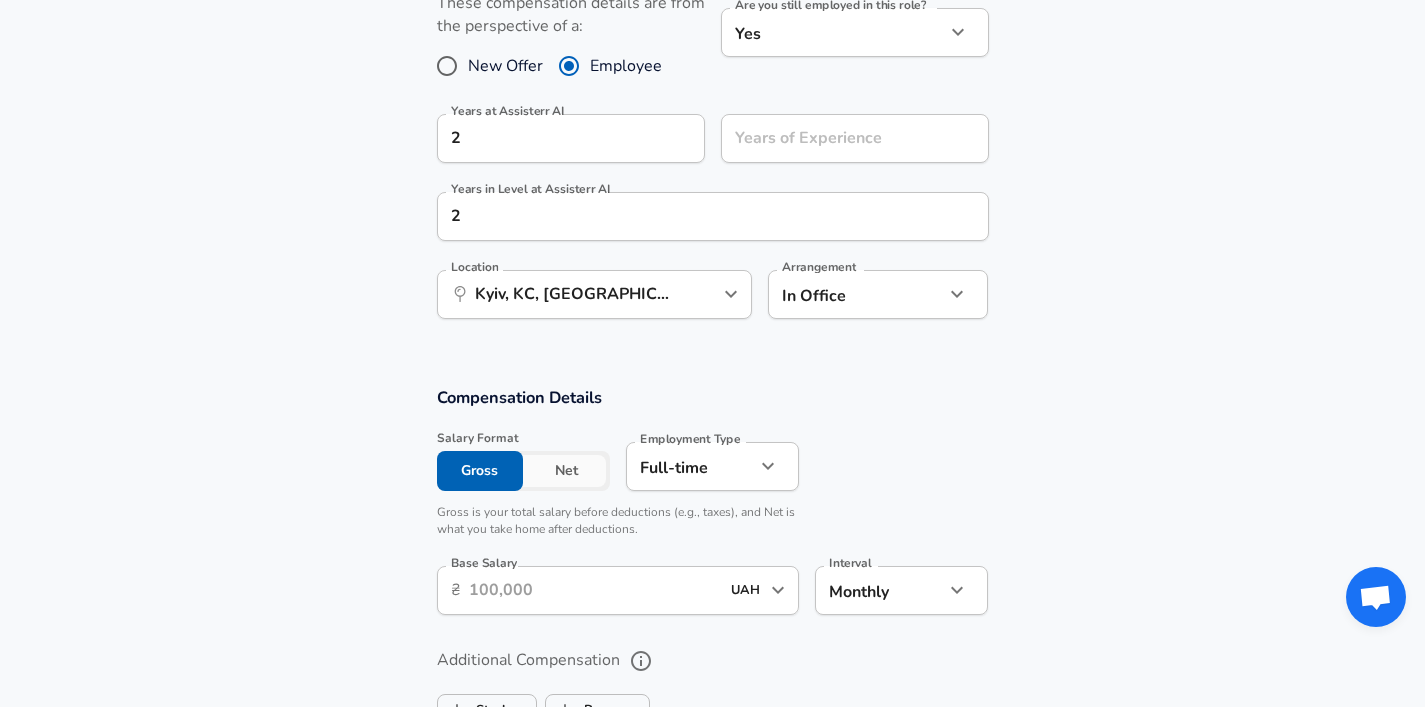 click on "Net" at bounding box center (566, 471) 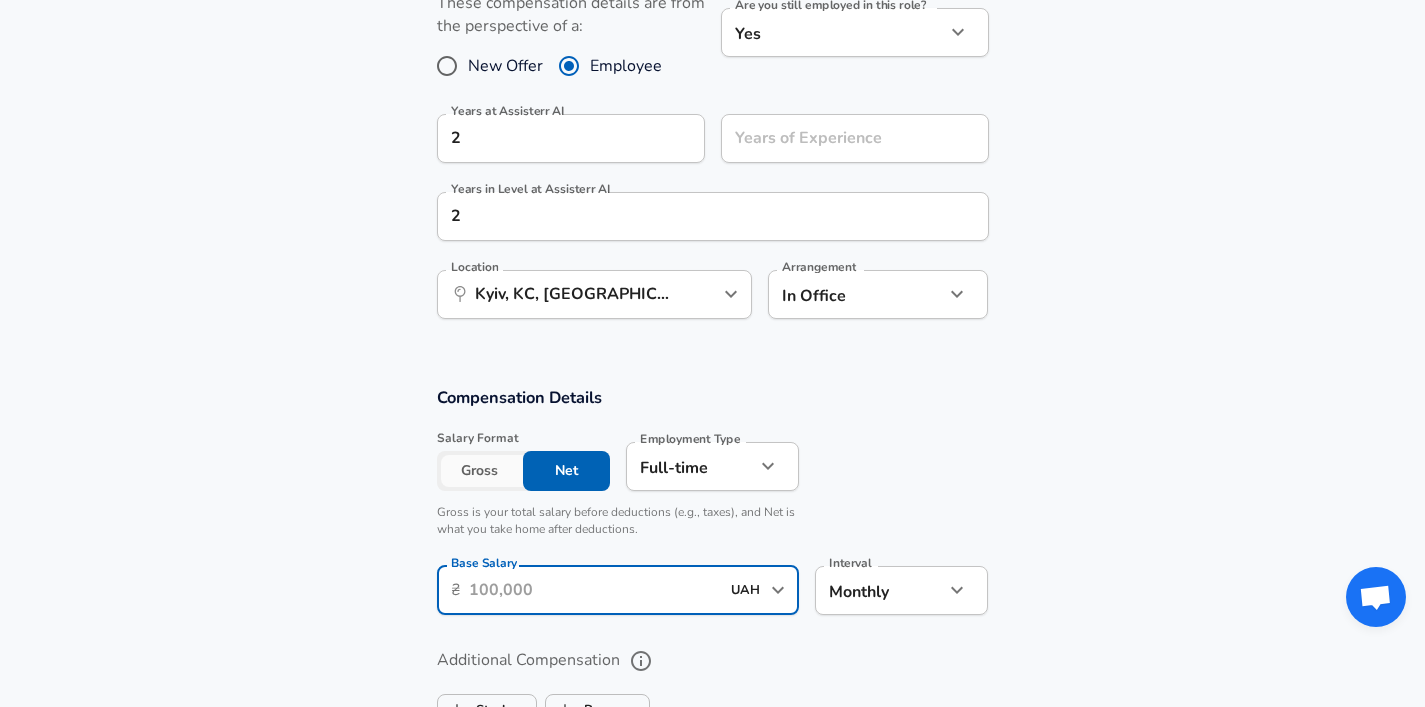 click on "Base Salary" at bounding box center (594, 590) 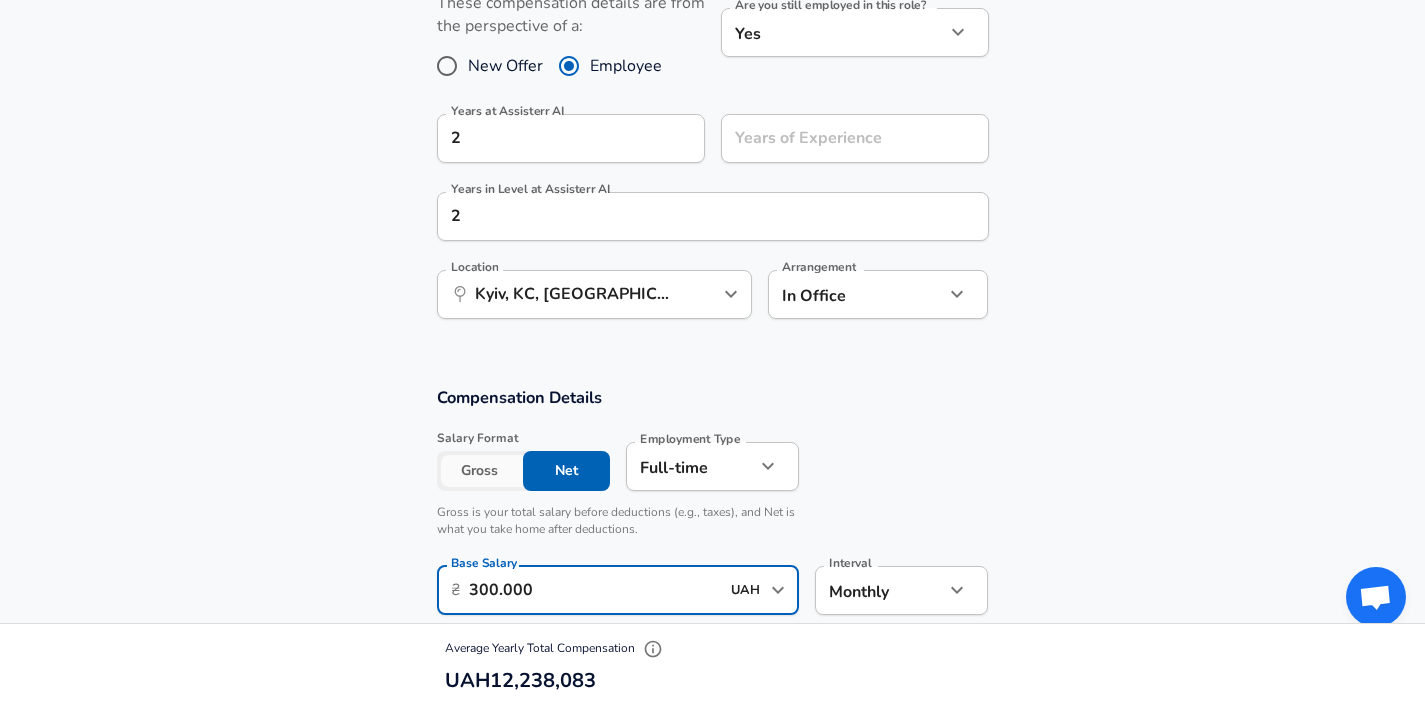 type on "300.000" 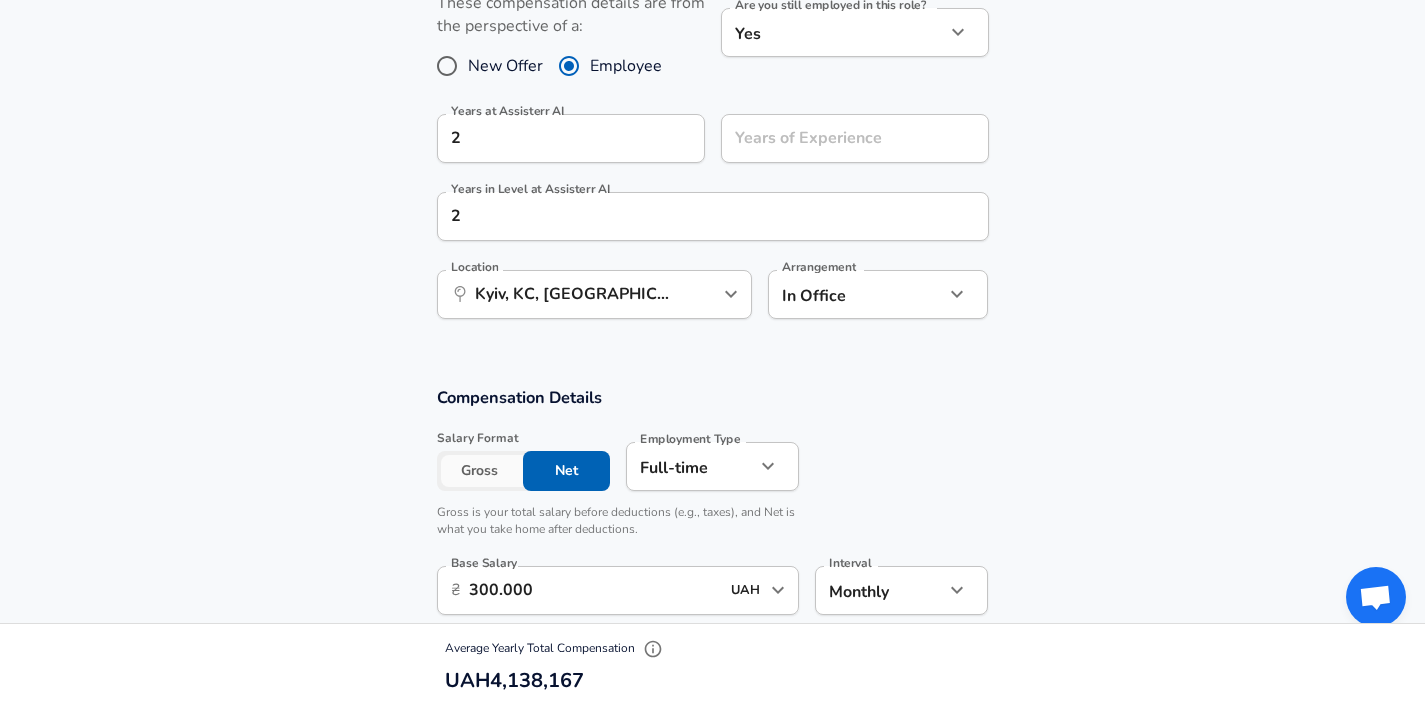 click on "Compensation Details Salary Format Gross   Net Employment Type [DEMOGRAPHIC_DATA] full_time Employment Type Gross is your total salary before deductions (e.g., taxes), and Net is what you take home after deductions. Base Salary ​ ₴ 300.000 UAH ​ Base Salary Interval Monthly monthly Interval" at bounding box center (712, 507) 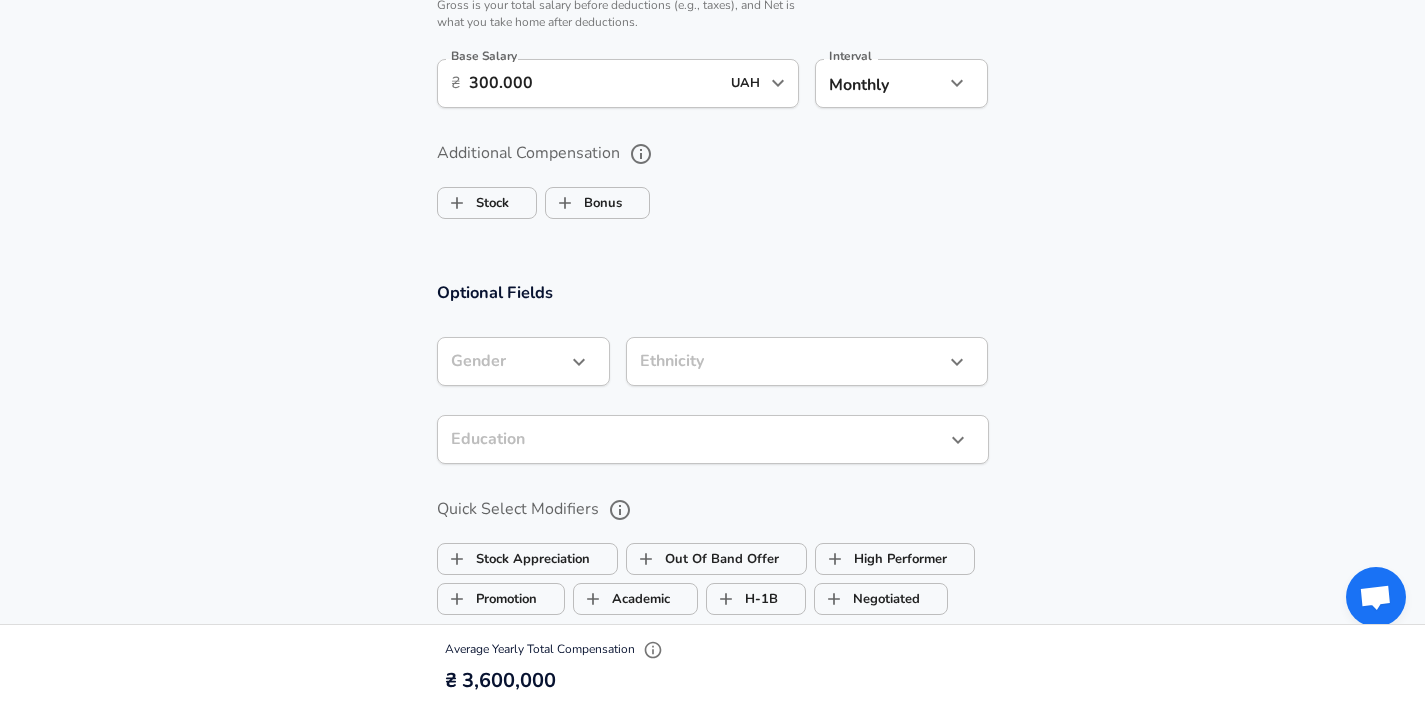 scroll, scrollTop: 1645, scrollLeft: 0, axis: vertical 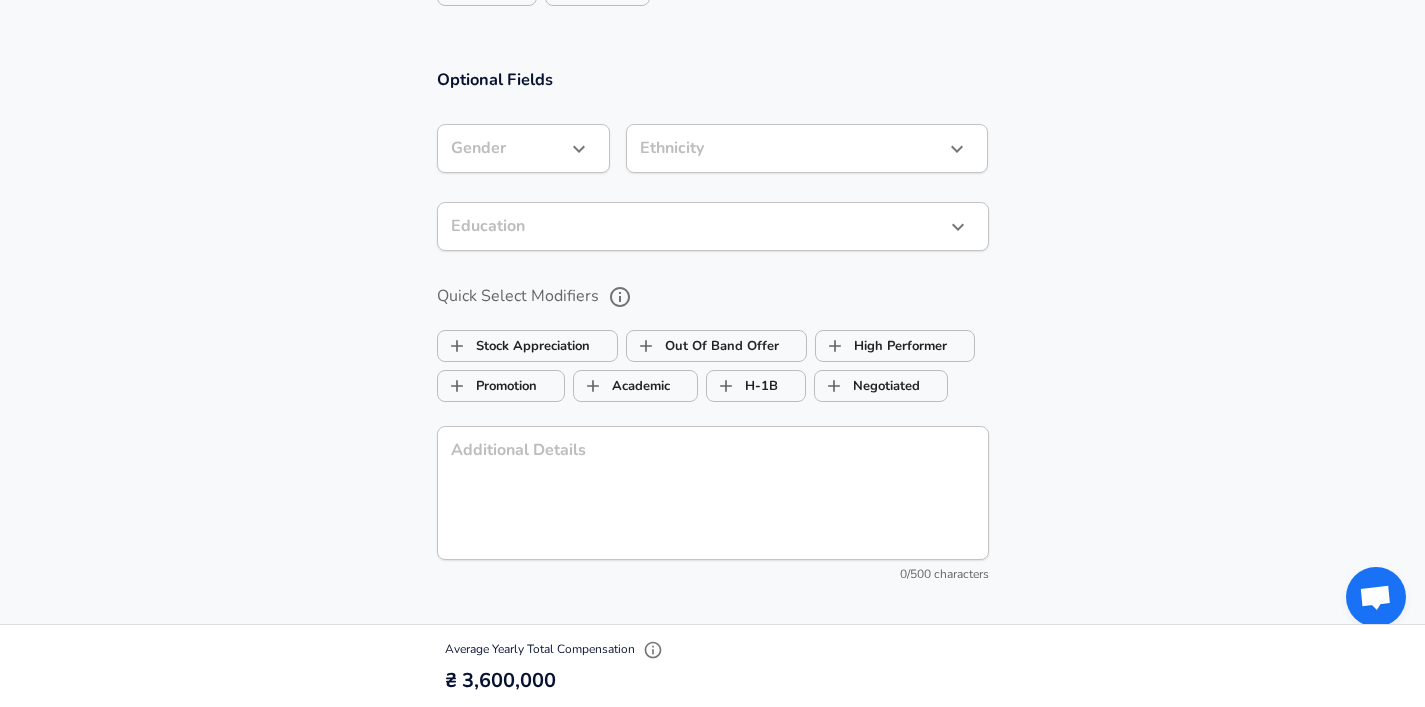 click on "Restart Add Your Salary Upload your offer letter   to verify your submission Enhance Privacy and Anonymity No Automatically hides specific fields until there are enough submissions to safely display the full details.   More Details Based on your submission and the data points that we have already collected, we will automatically hide and anonymize specific fields if there aren't enough data points to remain sufficiently anonymous. Company & Title Information   Enter the company you received your offer from Company Assisterr AI Company   Select the title that closest resembles your official title. This should be similar to the title that was present on your offer letter. Title Founder Title Job Family Founder Job Family Specialization AI Specialization   Your level on the career ladder. e.g. L3 or Senior Product Manager or Principal Engineer or Distinguished Engineer Level L3 Level Work Experience and Location These compensation details are from the perspective of a: New Offer Employee Yes yes 2 2 Location ​" at bounding box center [712, -1292] 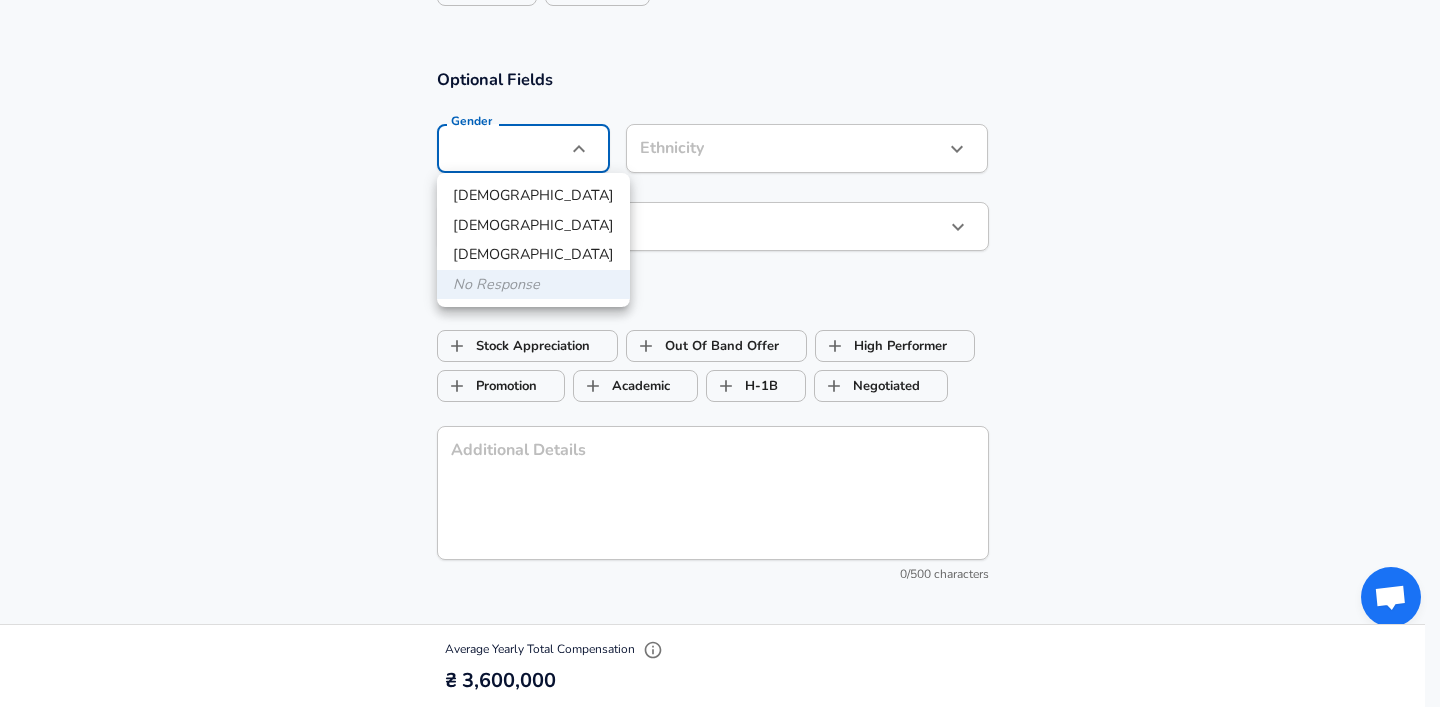 click on "[DEMOGRAPHIC_DATA]" at bounding box center (533, 196) 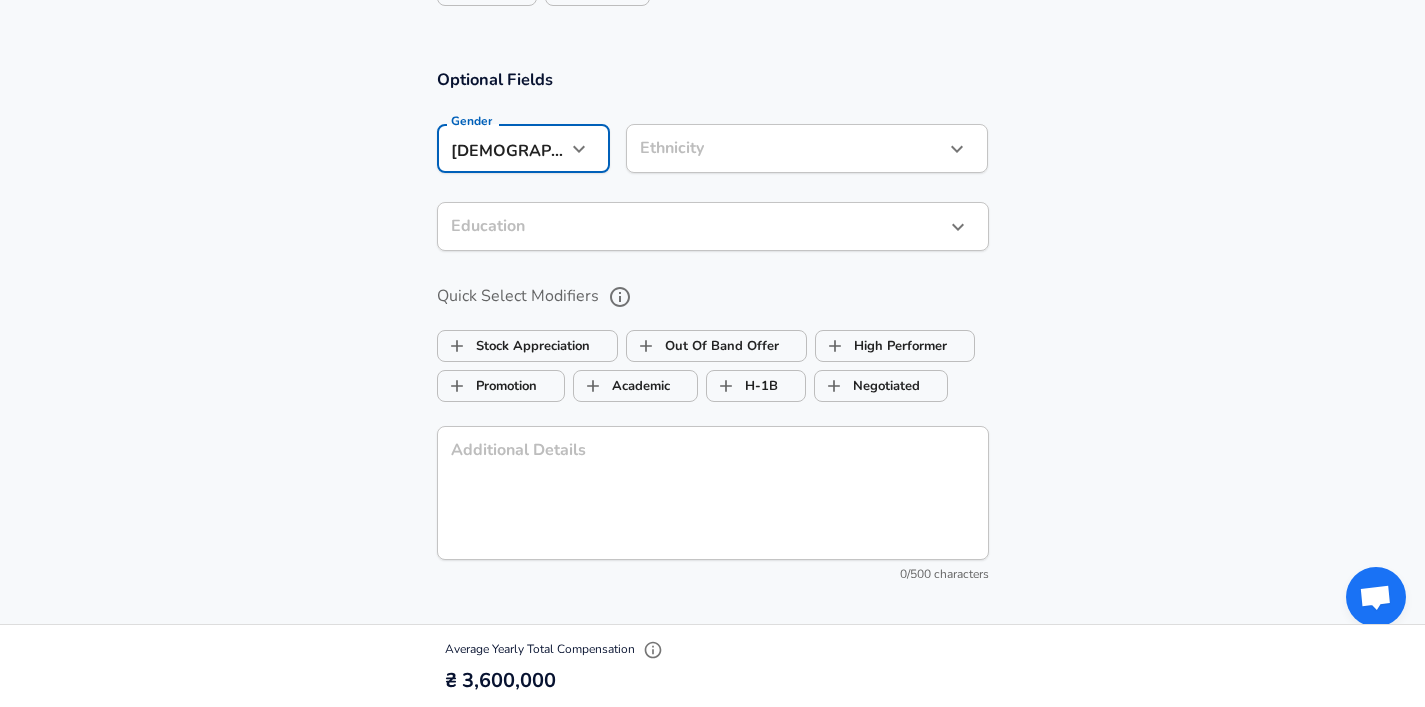 click on "Restart Add Your Salary Upload your offer letter   to verify your submission Enhance Privacy and Anonymity No Automatically hides specific fields until there are enough submissions to safely display the full details.   More Details Based on your submission and the data points that we have already collected, we will automatically hide and anonymize specific fields if there aren't enough data points to remain sufficiently anonymous. Company & Title Information   Enter the company you received your offer from Company Assisterr AI Company   Select the title that closest resembles your official title. This should be similar to the title that was present on your offer letter. Title Founder Title Job Family Founder Job Family Specialization AI Specialization   Your level on the career ladder. e.g. L3 or Senior Product Manager or Principal Engineer or Distinguished Engineer Level L3 Level Work Experience and Location These compensation details are from the perspective of a: New Offer Employee Yes yes 2 2 Location ​" at bounding box center (712, -1292) 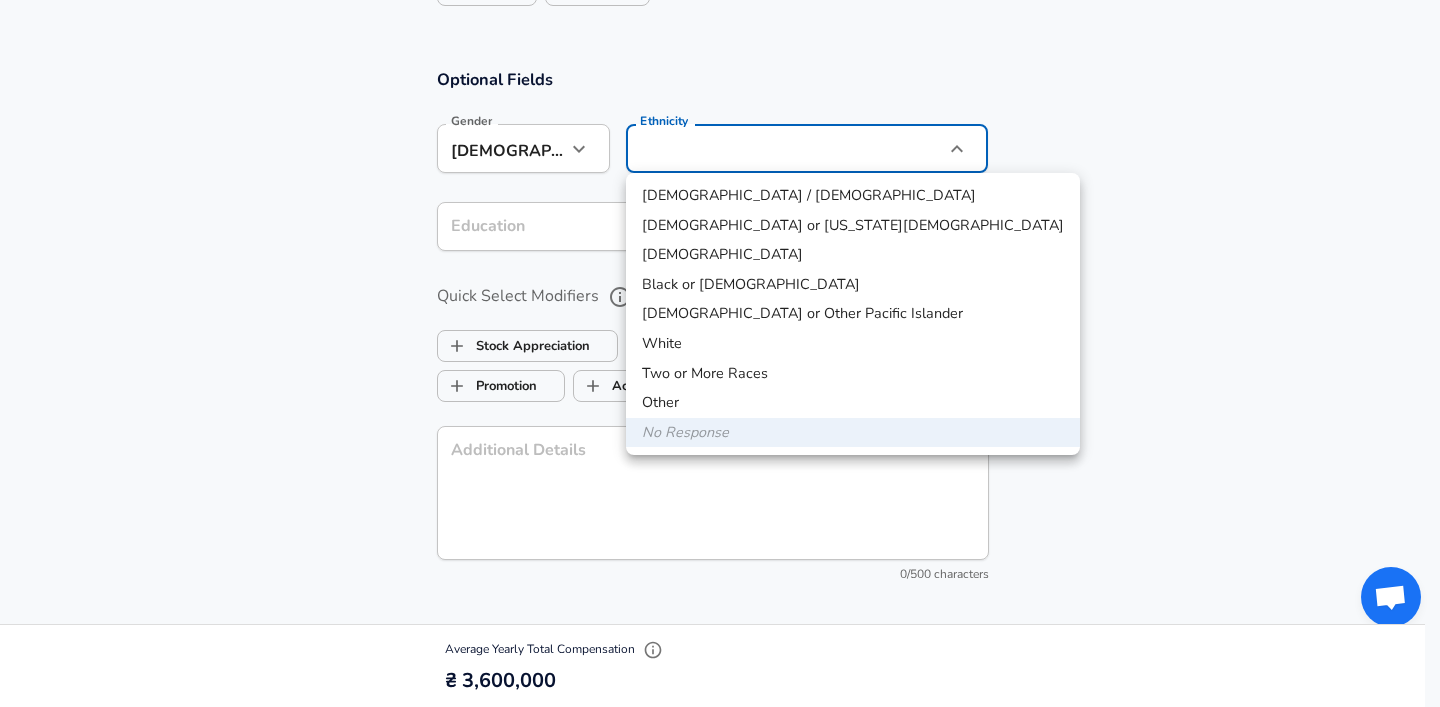 click on "White" at bounding box center [853, 344] 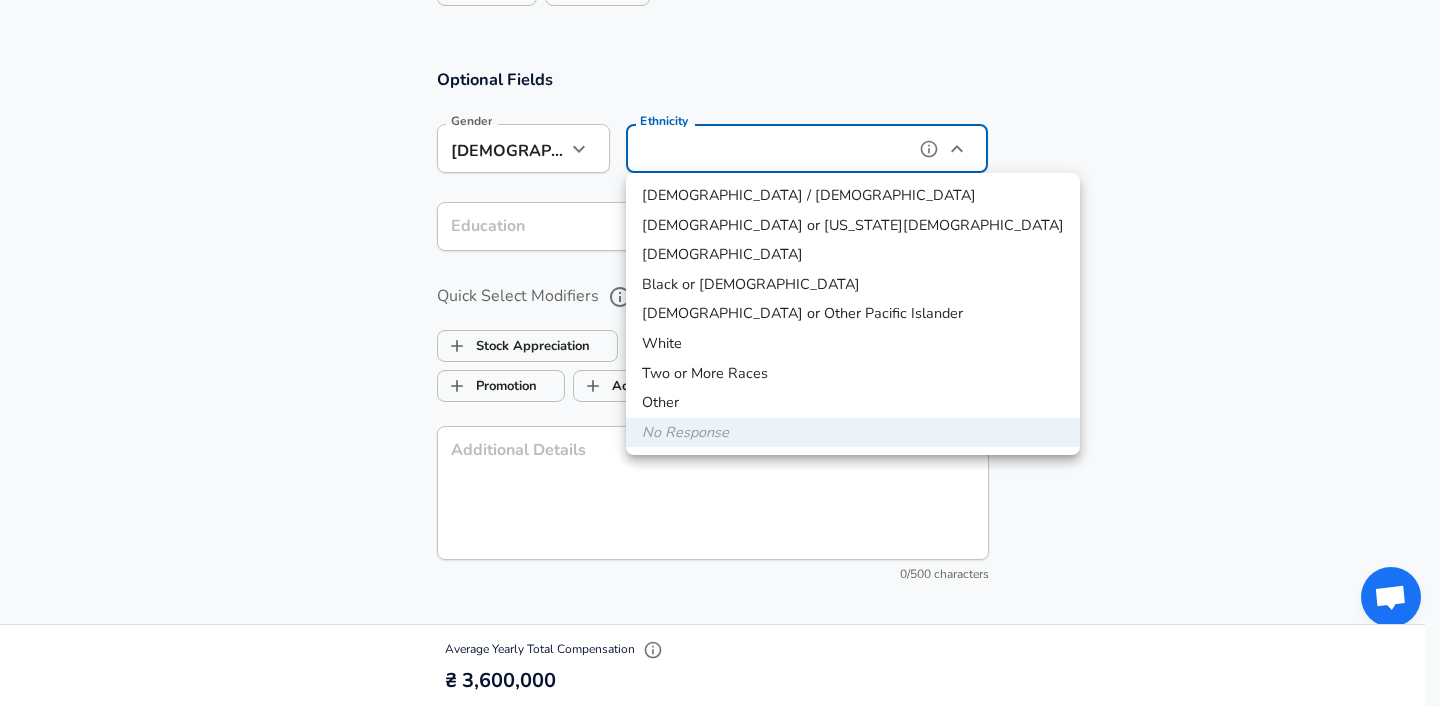 type on "White" 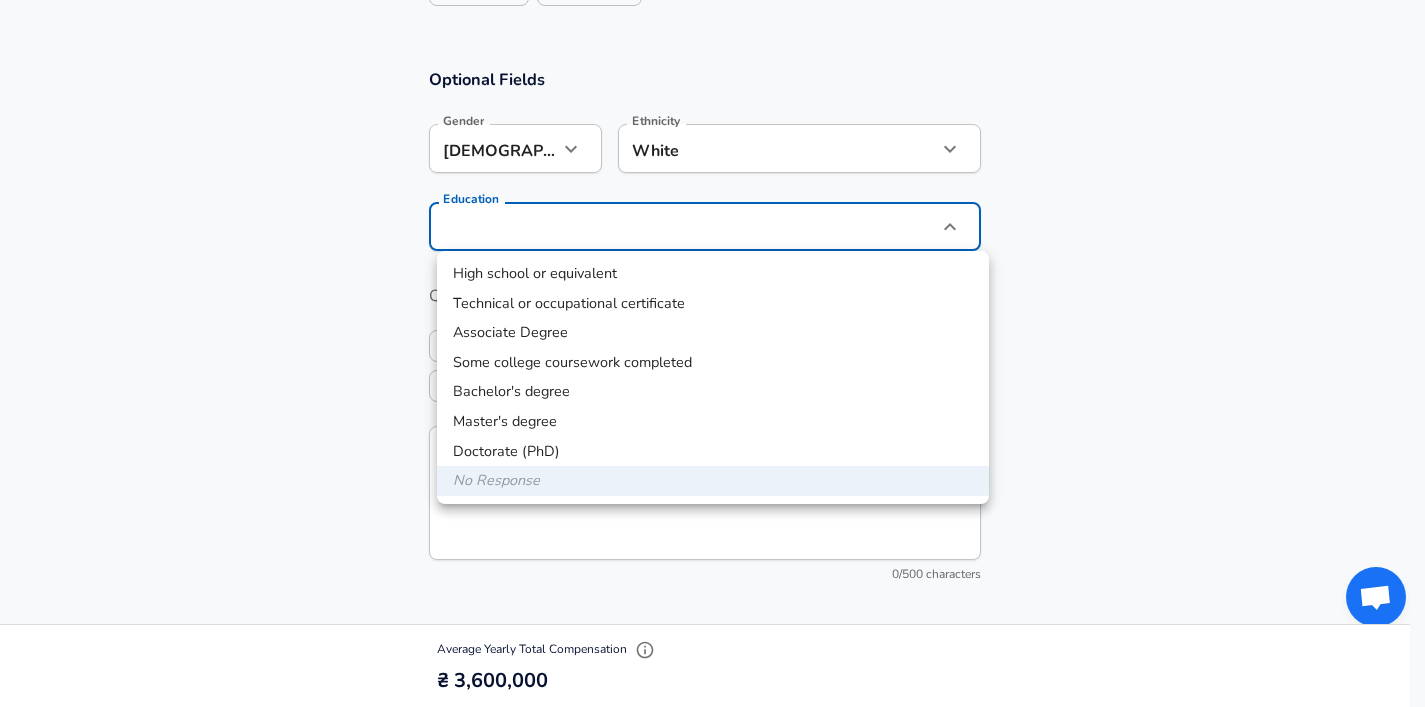 click on "Restart Add Your Salary Upload your offer letter   to verify your submission Enhance Privacy and Anonymity No Automatically hides specific fields until there are enough submissions to safely display the full details.   More Details Based on your submission and the data points that we have already collected, we will automatically hide and anonymize specific fields if there aren't enough data points to remain sufficiently anonymous. Company & Title Information   Enter the company you received your offer from Company Assisterr AI Company   Select the title that closest resembles your official title. This should be similar to the title that was present on your offer letter. Title Founder Title Job Family Founder Job Family Specialization AI Specialization   Your level on the career ladder. e.g. L3 or Senior Product Manager or Principal Engineer or Distinguished Engineer Level L3 Level Work Experience and Location These compensation details are from the perspective of a: New Offer Employee Yes yes 2 2 Location ​" at bounding box center (712, -1292) 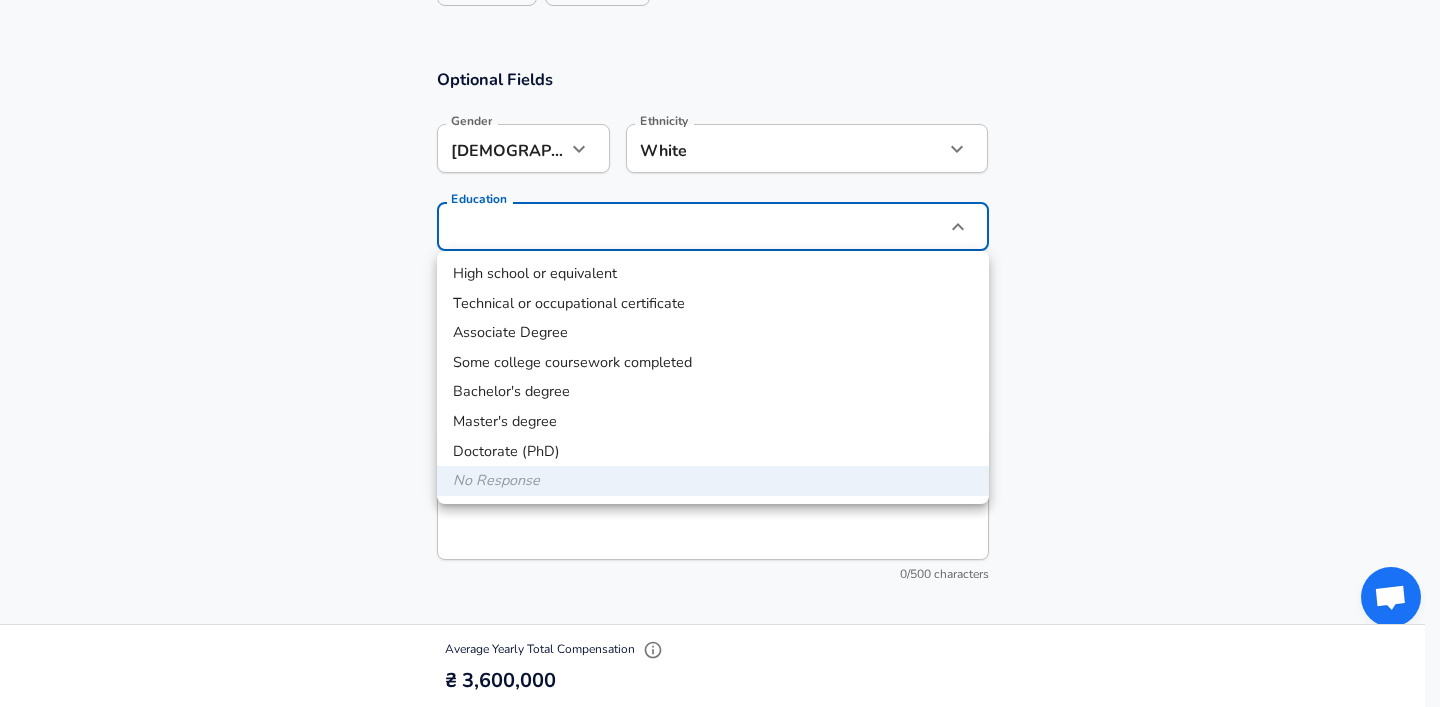 click on "Master's degree" at bounding box center (713, 422) 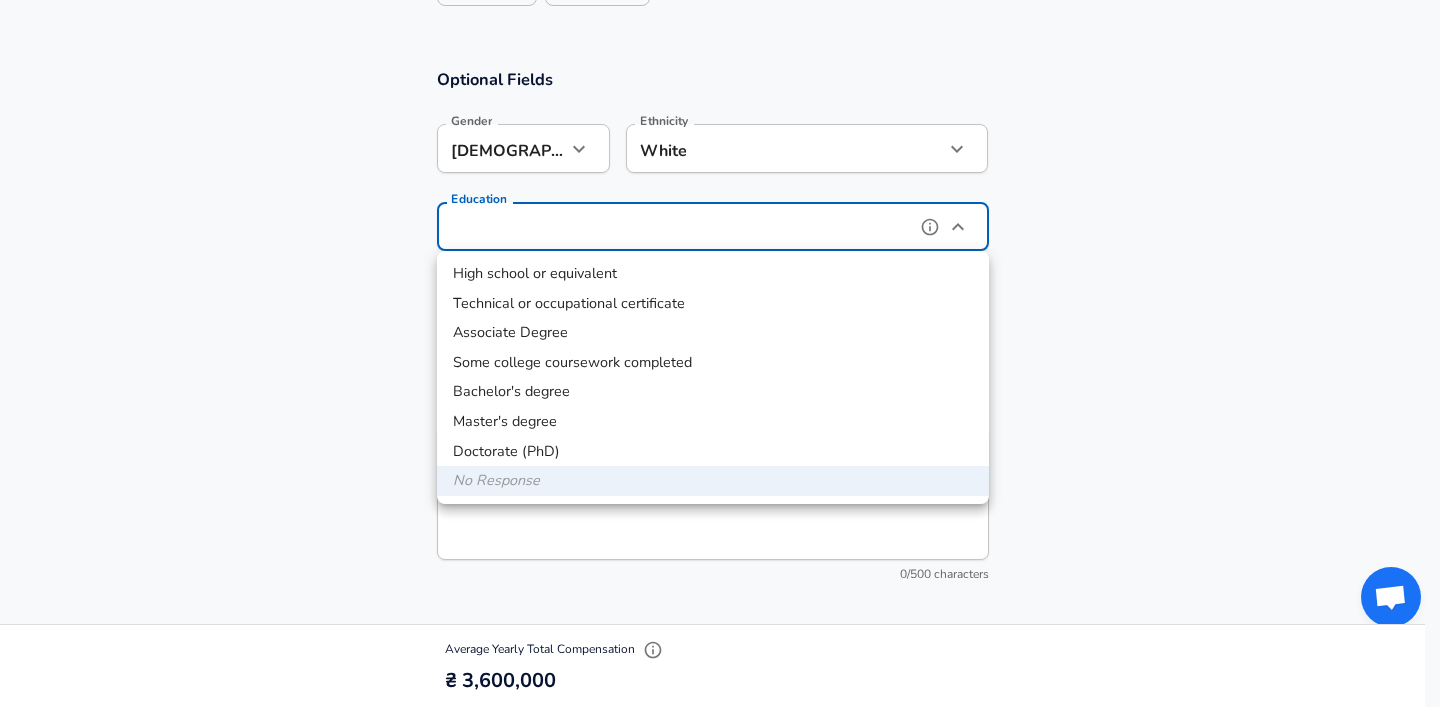 type on "Masters degree" 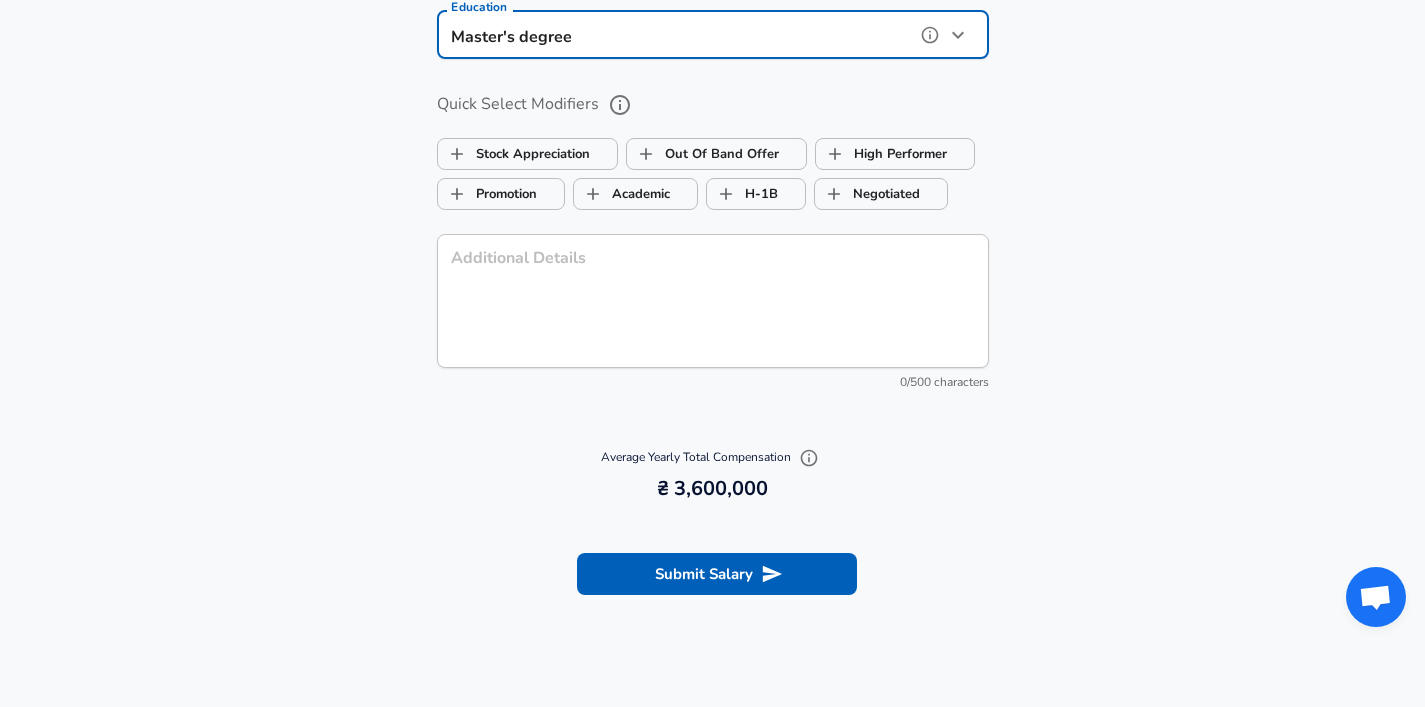 scroll, scrollTop: 1940, scrollLeft: 0, axis: vertical 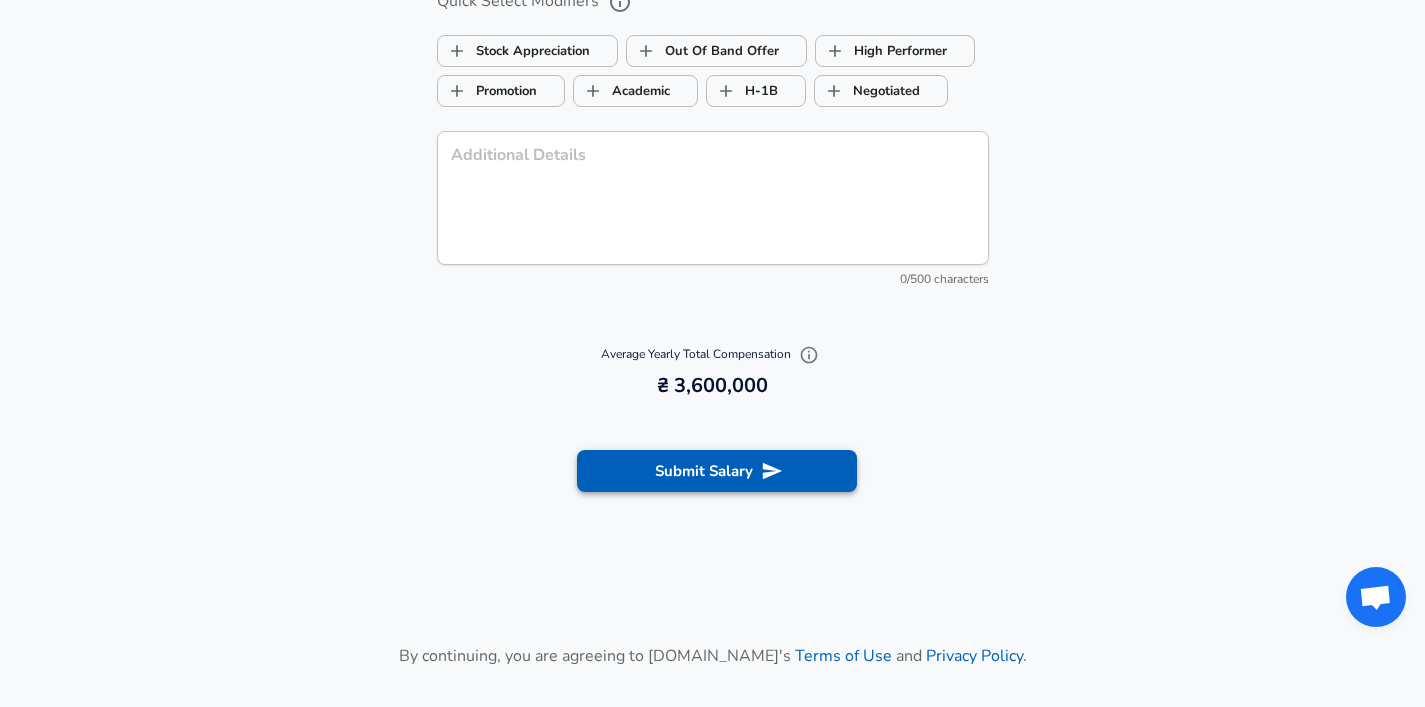 click 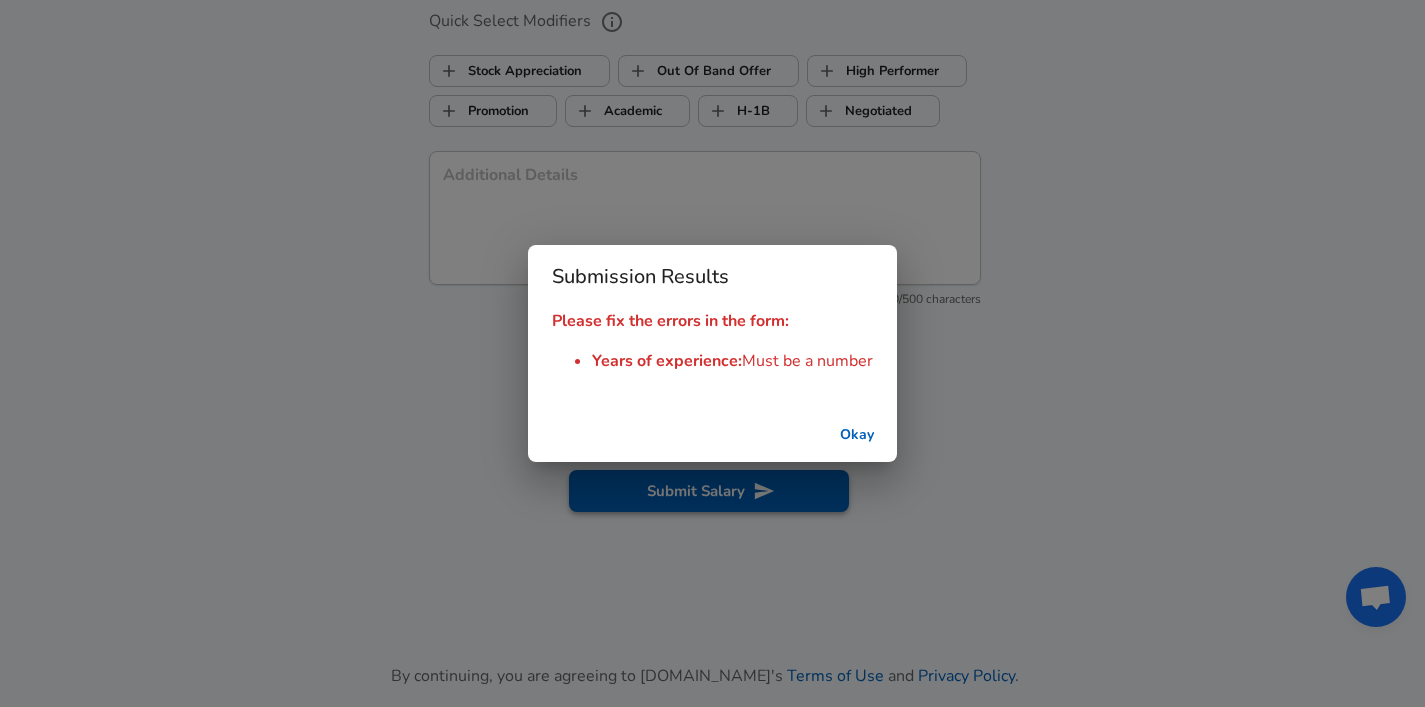scroll, scrollTop: 1960, scrollLeft: 0, axis: vertical 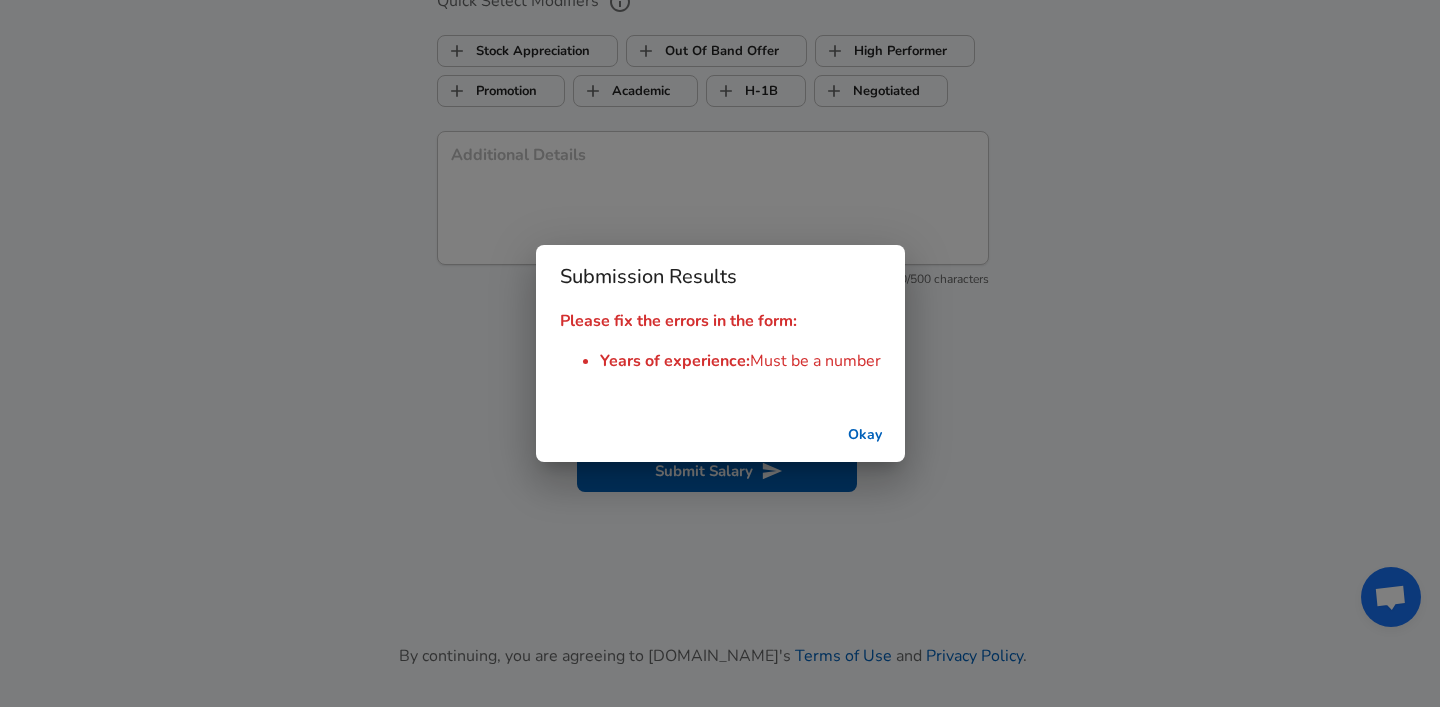 click on "Okay" at bounding box center [865, 435] 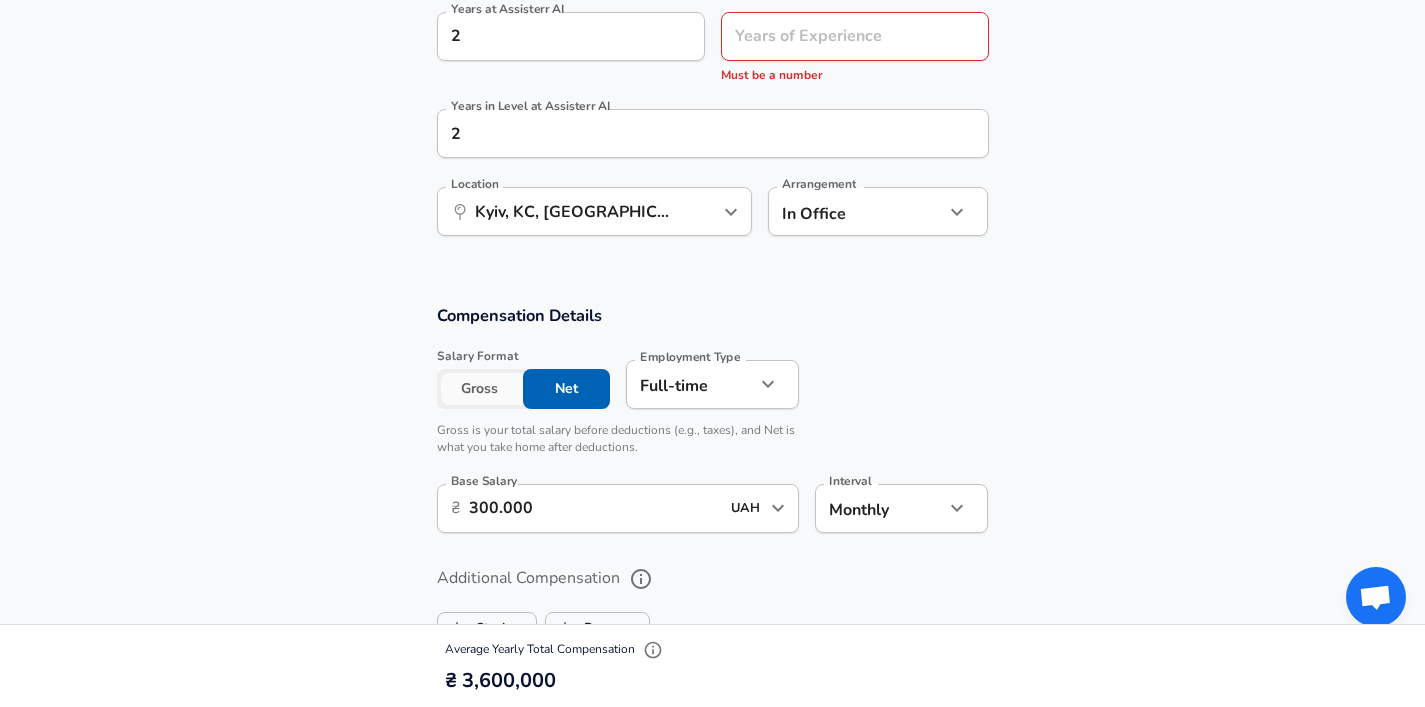 scroll, scrollTop: 946, scrollLeft: 0, axis: vertical 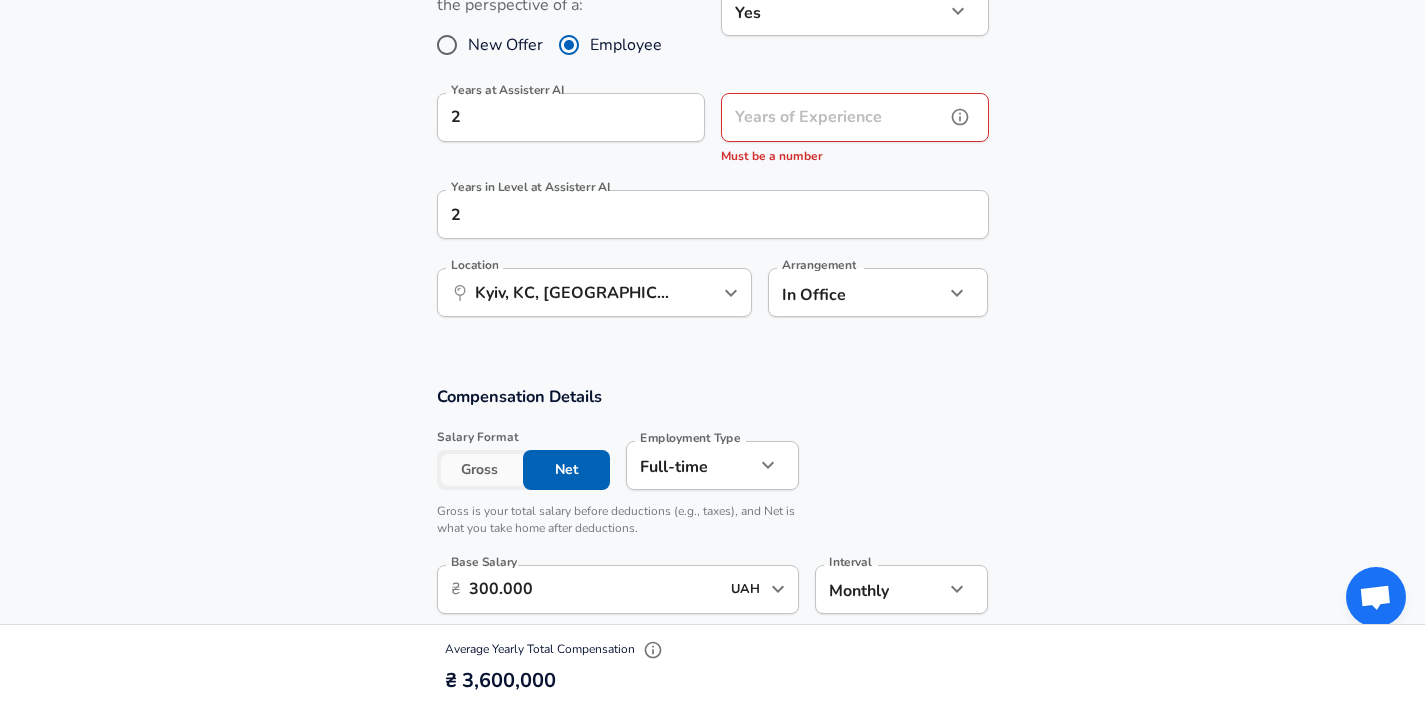 click on "Years of Experience" at bounding box center (833, 117) 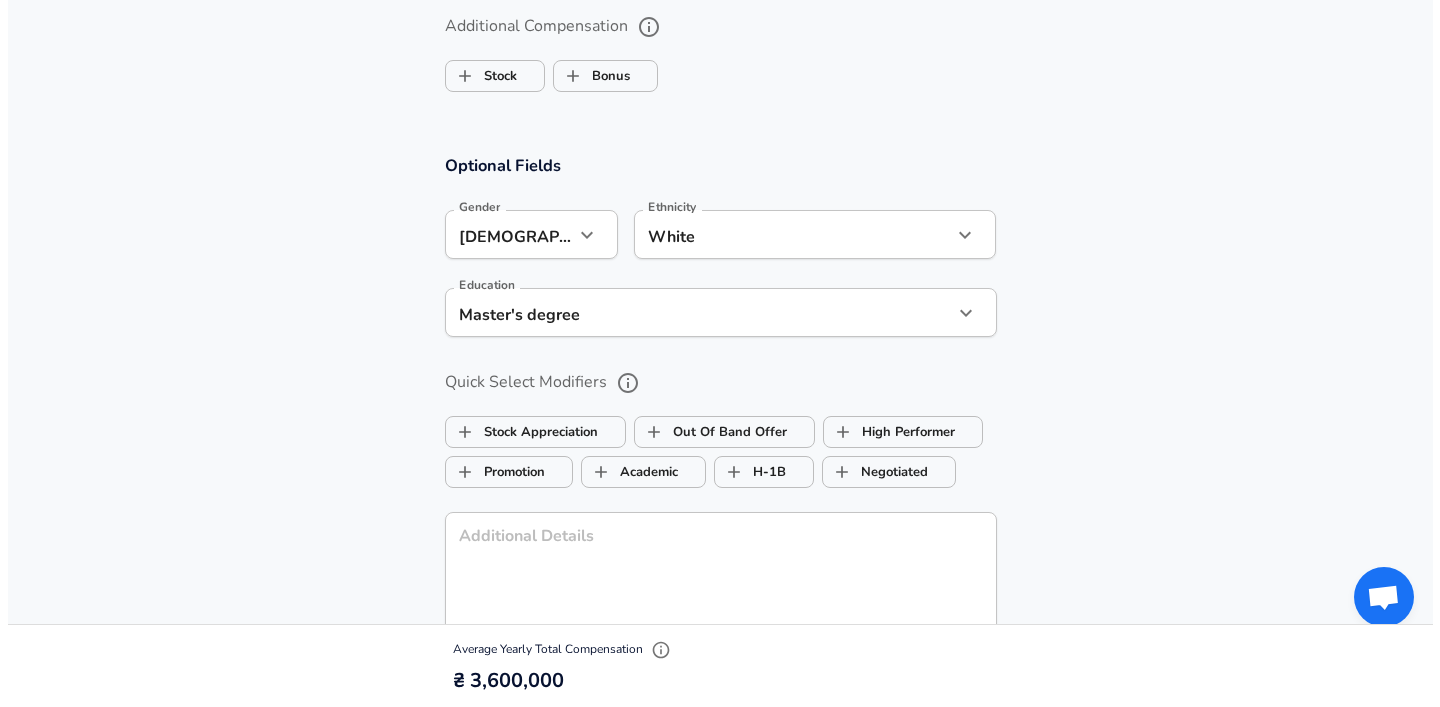 scroll, scrollTop: 2169, scrollLeft: 0, axis: vertical 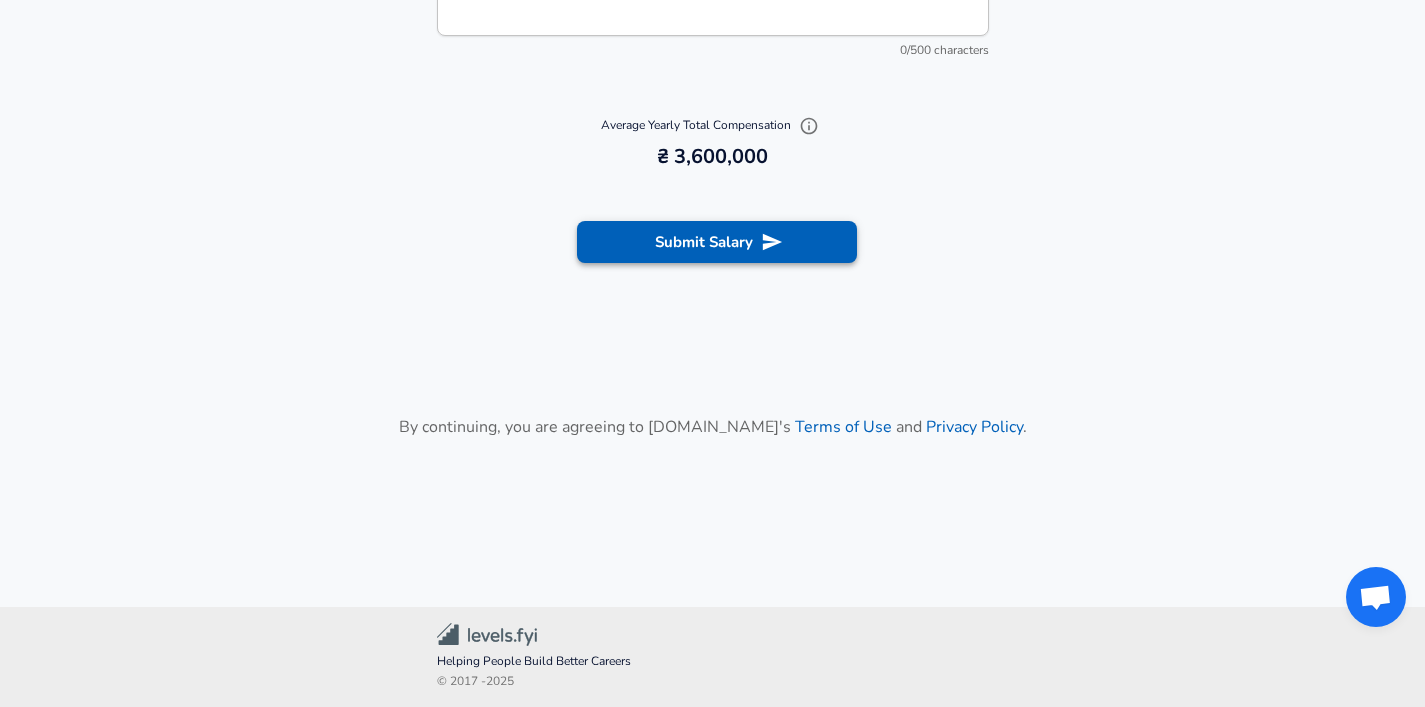 type on "2" 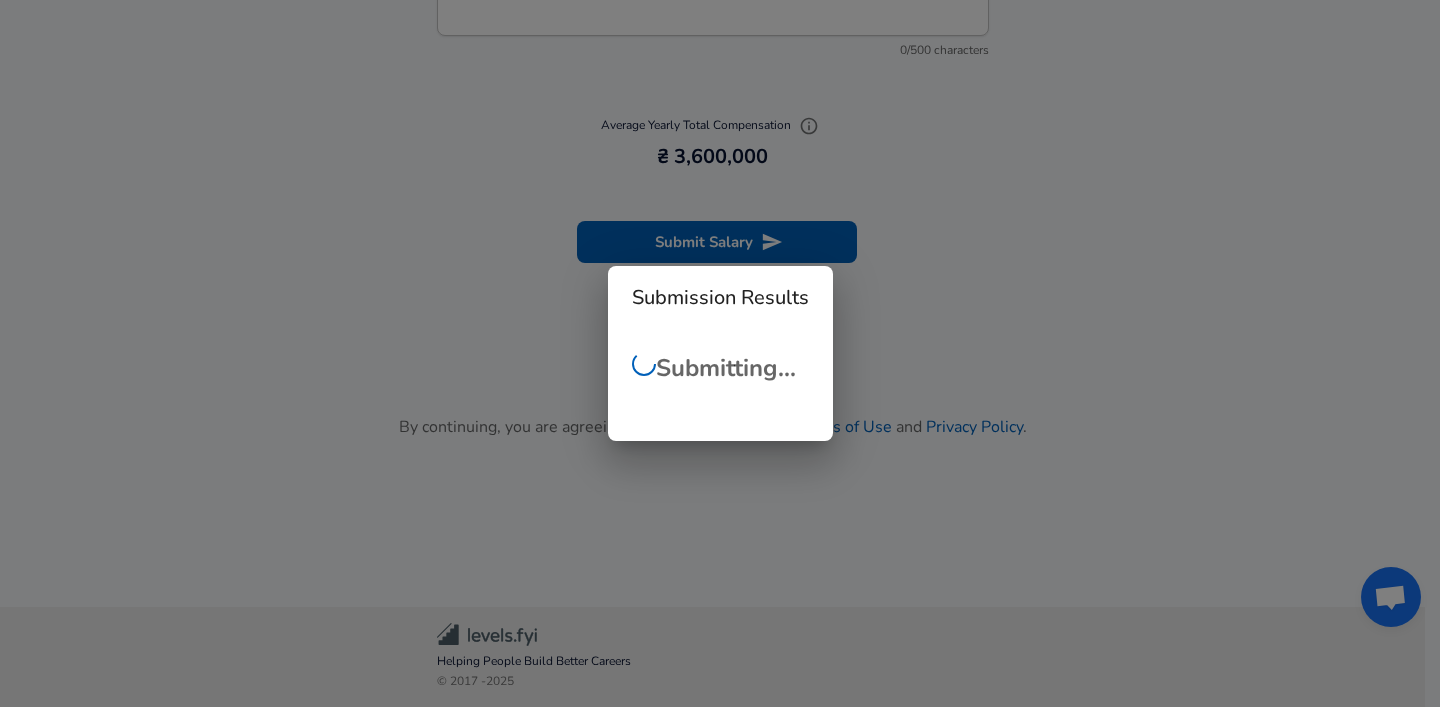 type 